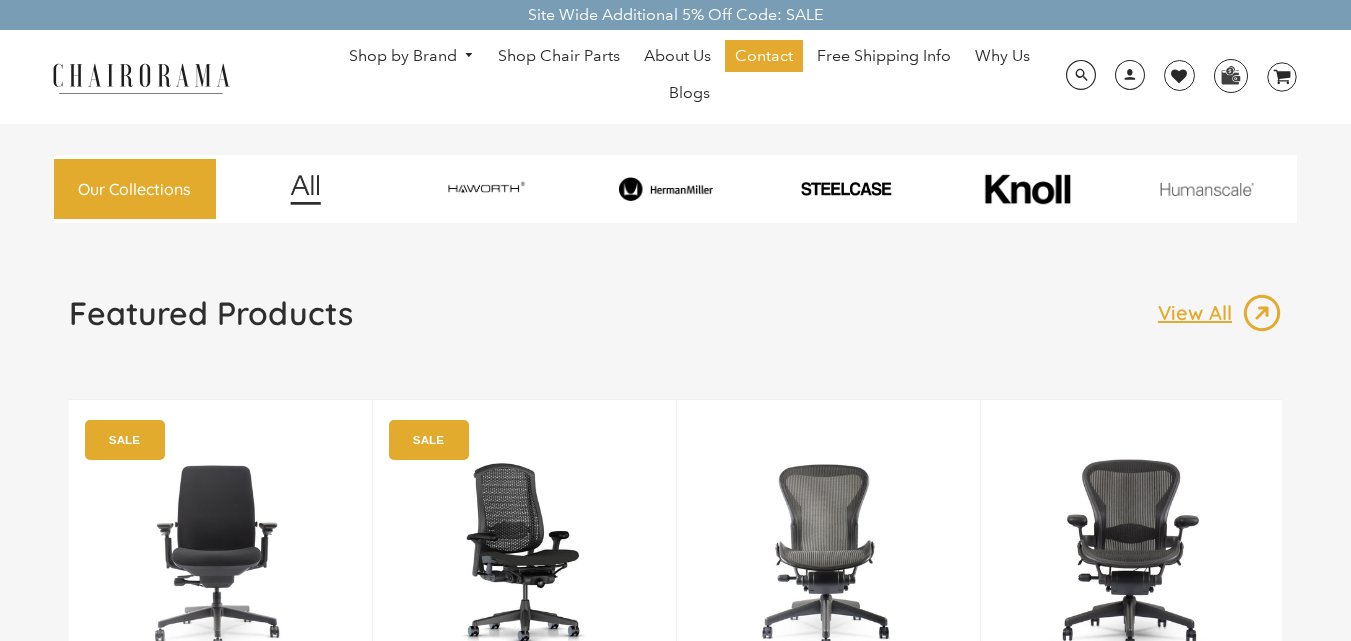 scroll, scrollTop: 0, scrollLeft: 0, axis: both 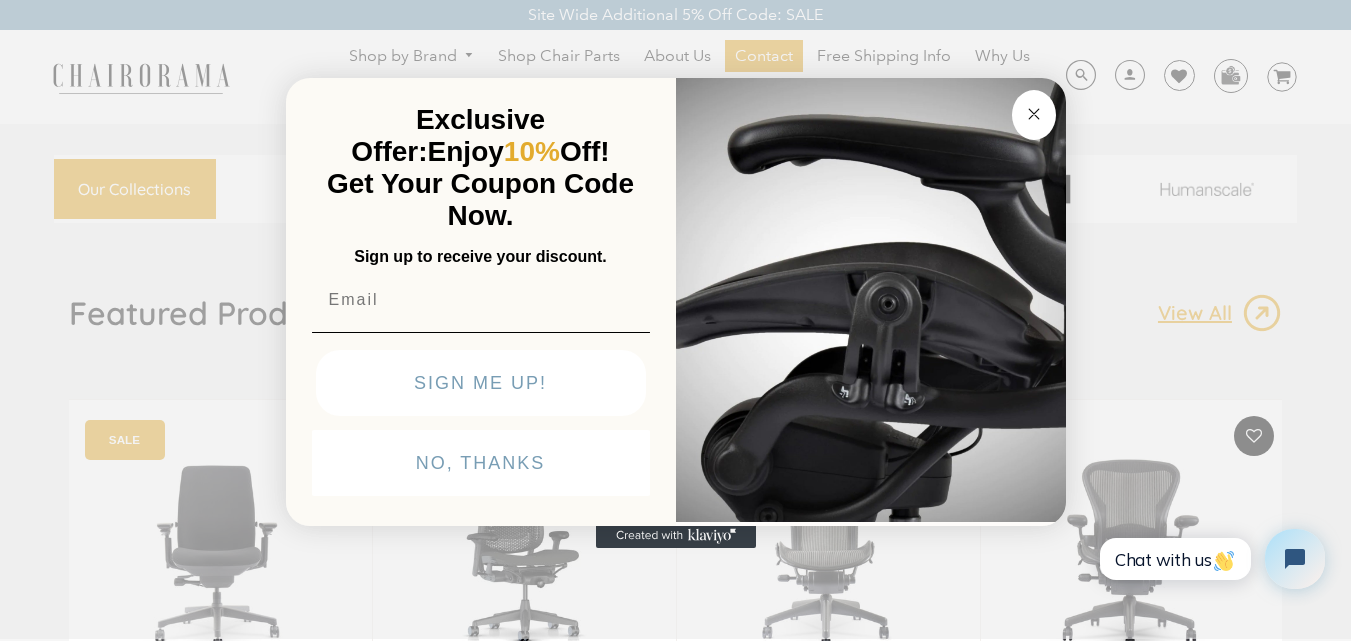 click on "Close dialog" 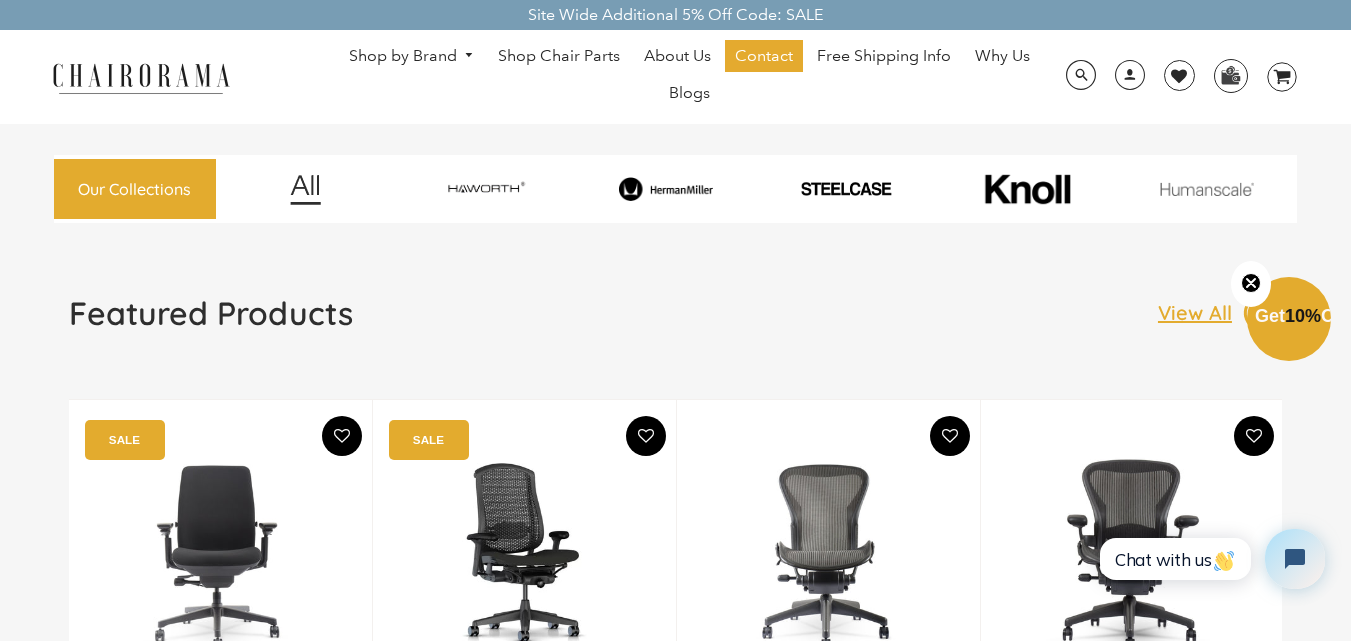 click on "Shop by Brand" at bounding box center (412, 56) 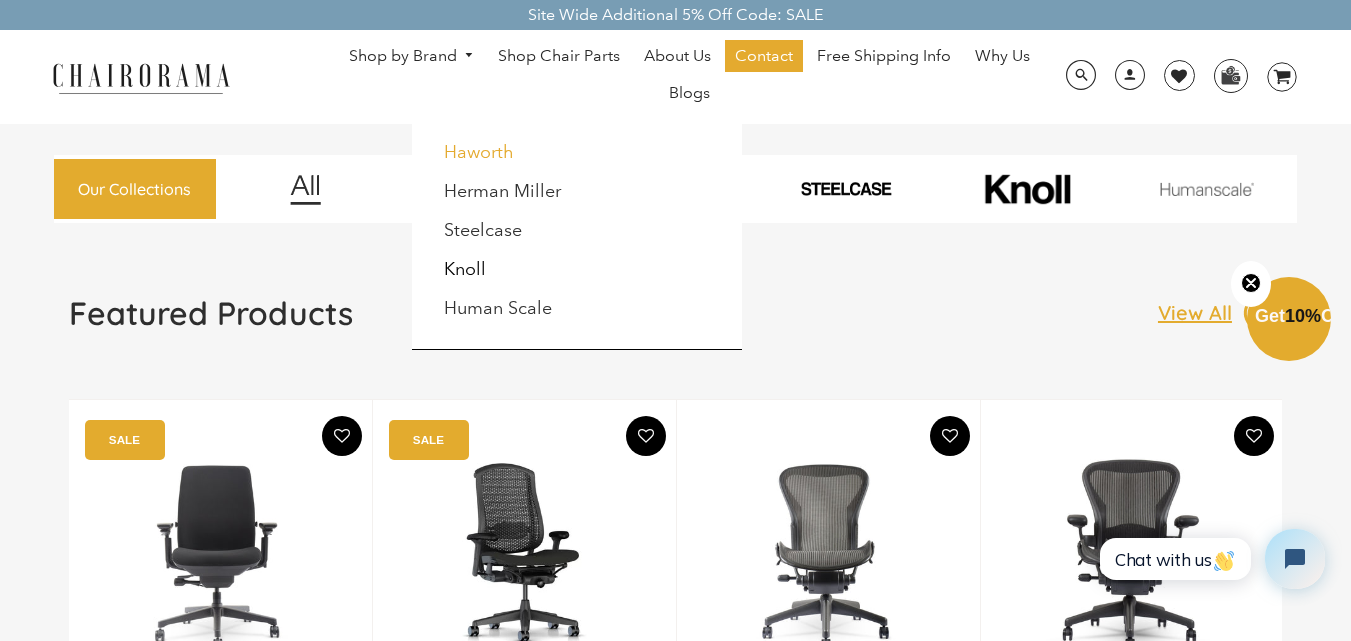 click on "Haworth" at bounding box center [479, 152] 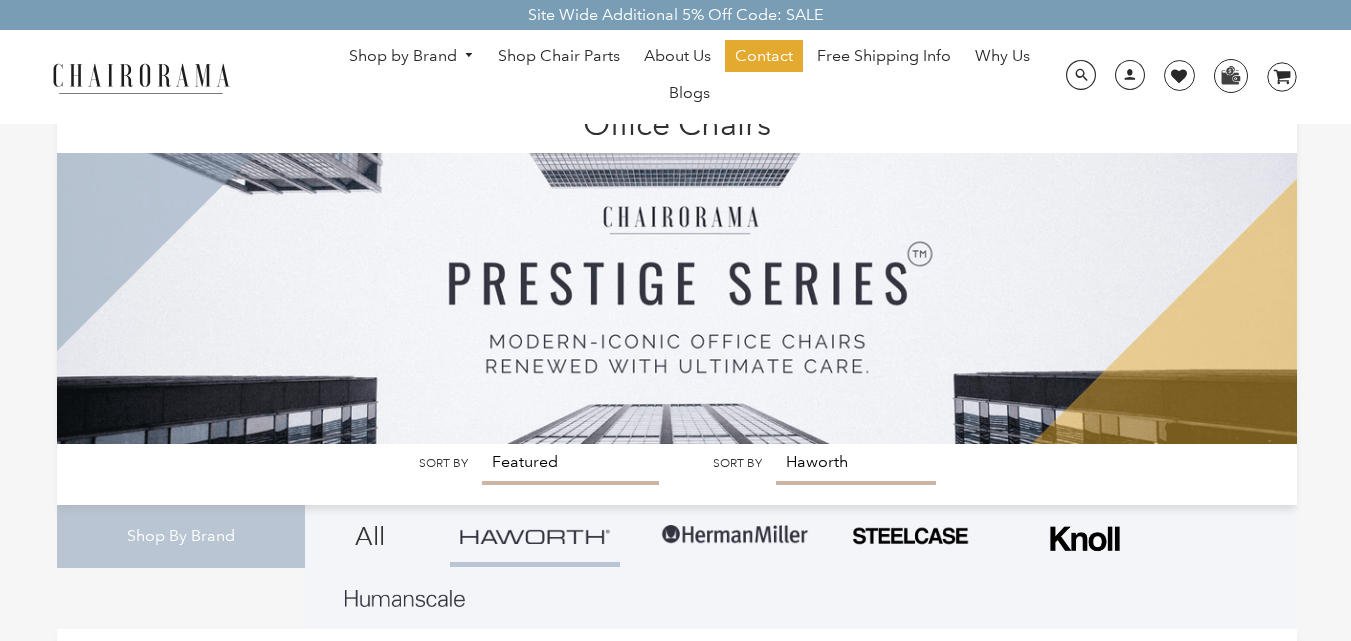 scroll, scrollTop: 0, scrollLeft: 0, axis: both 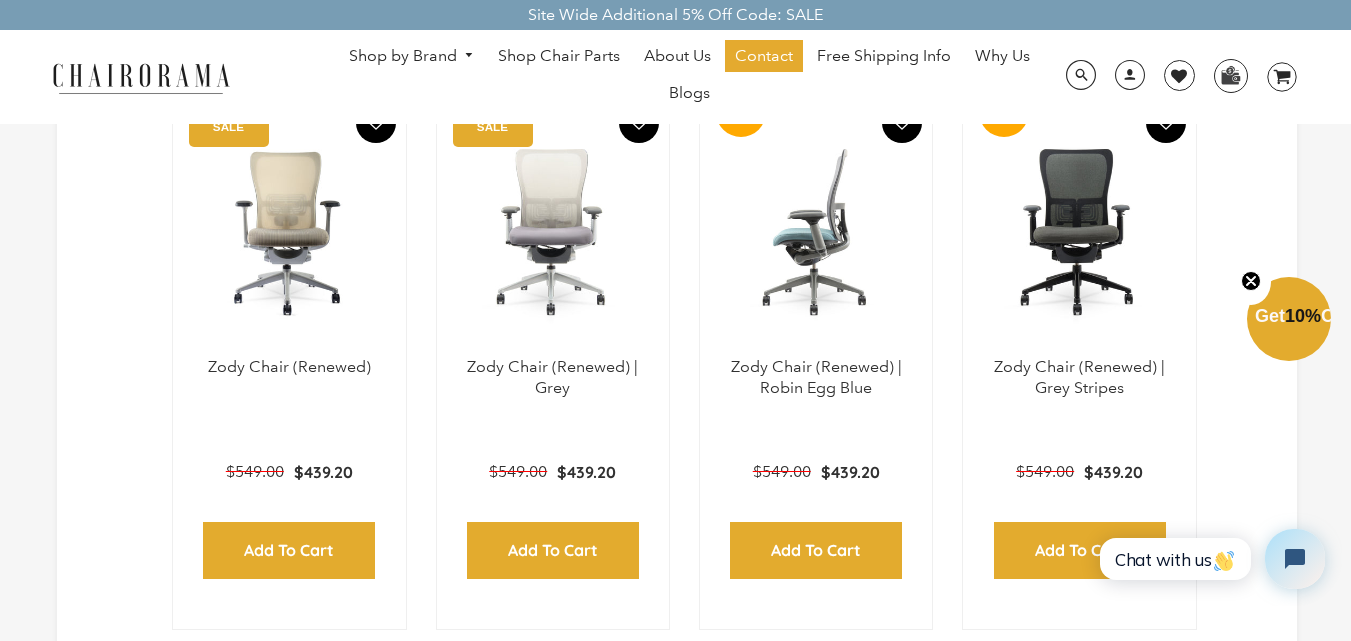 click at bounding box center (816, 232) 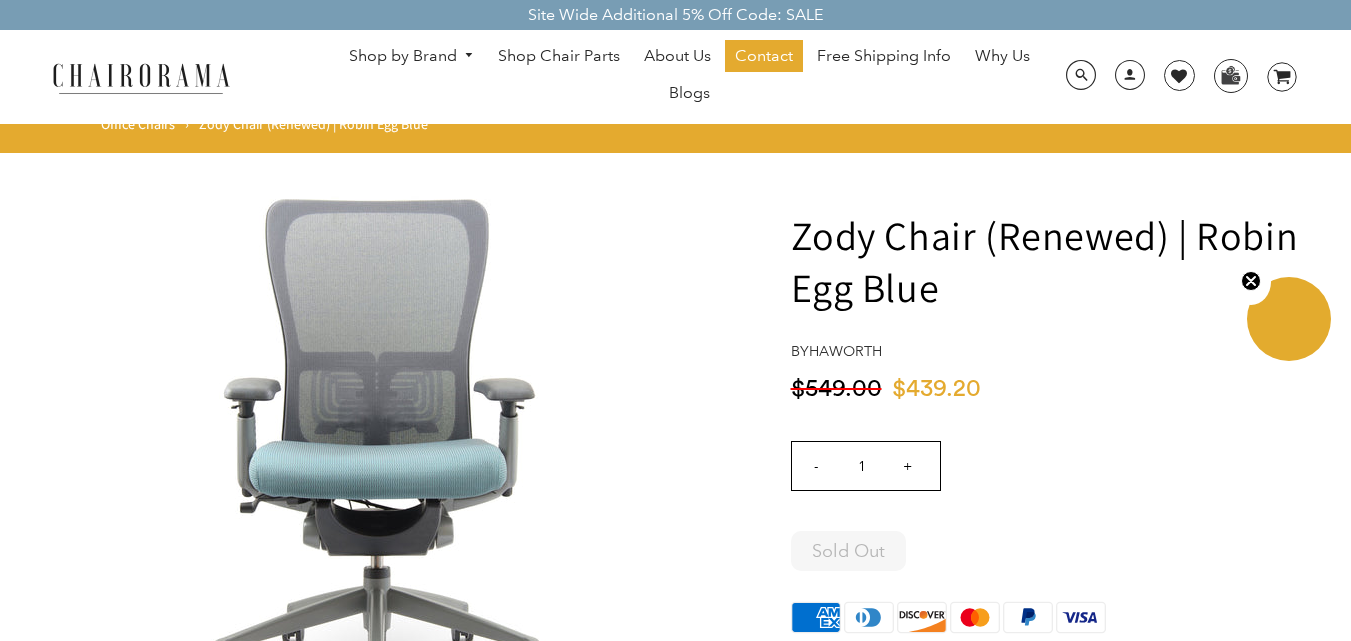 scroll, scrollTop: 0, scrollLeft: 0, axis: both 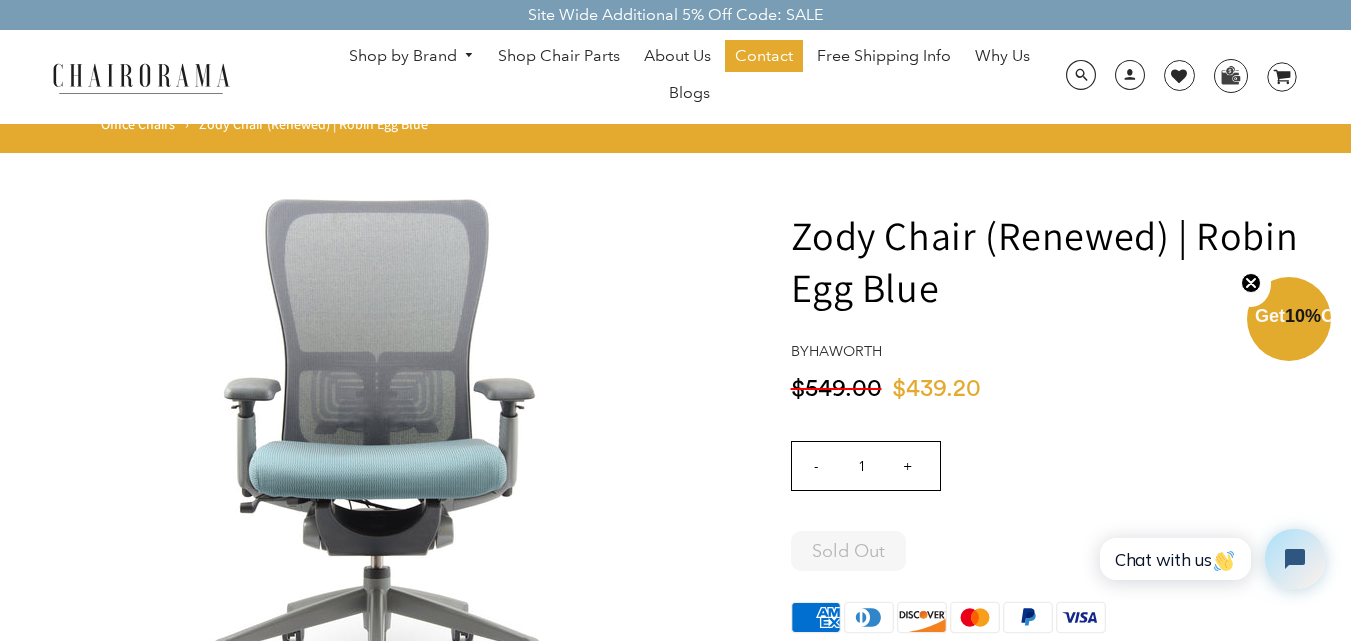 drag, startPoint x: 755, startPoint y: 2, endPoint x: 331, endPoint y: 374, distance: 564.05676 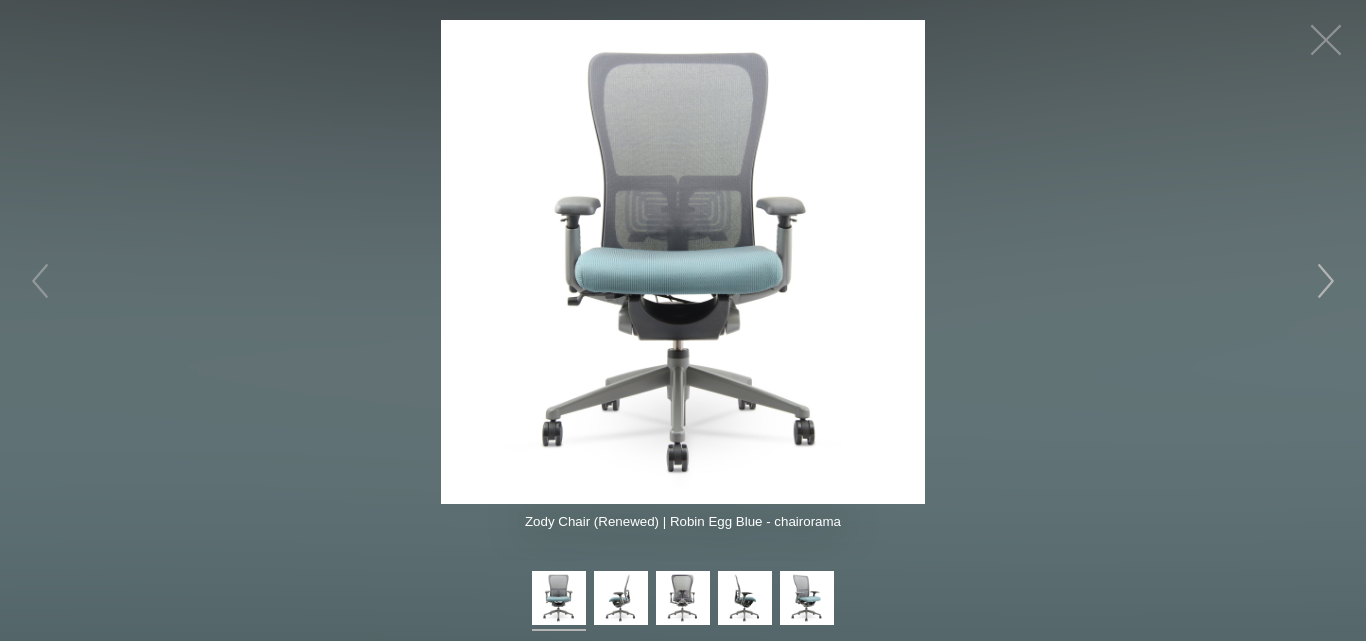 click at bounding box center [1326, 281] 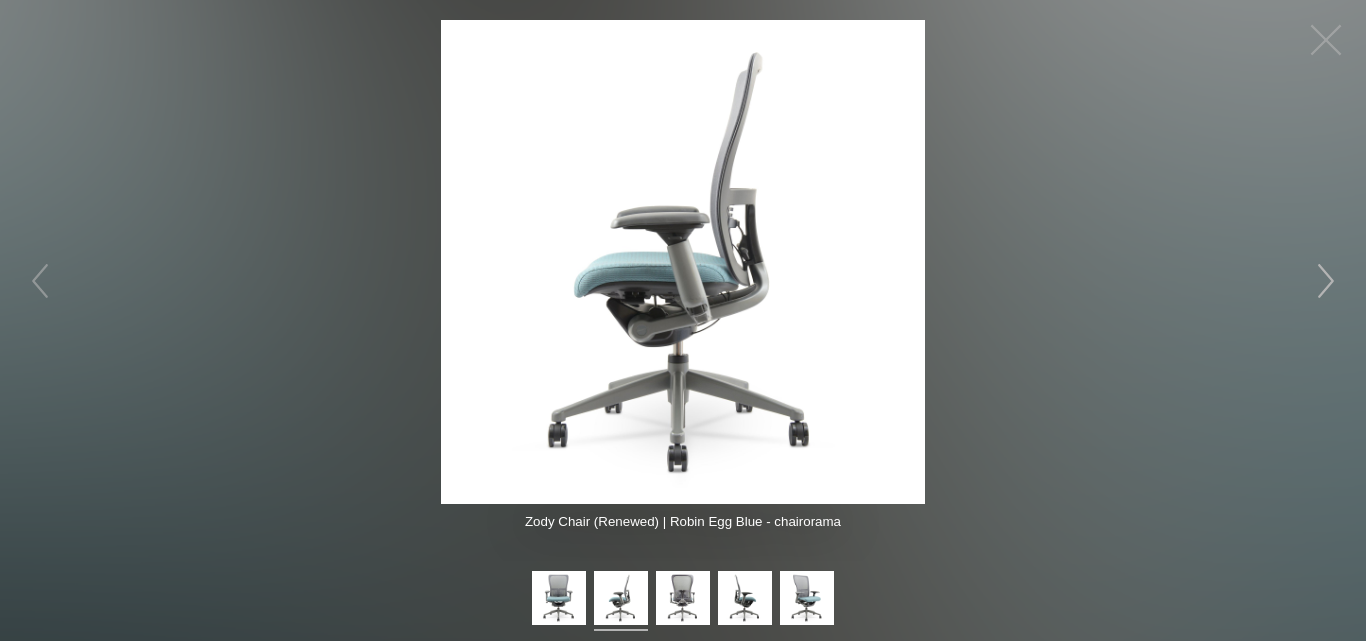 click at bounding box center [1326, 281] 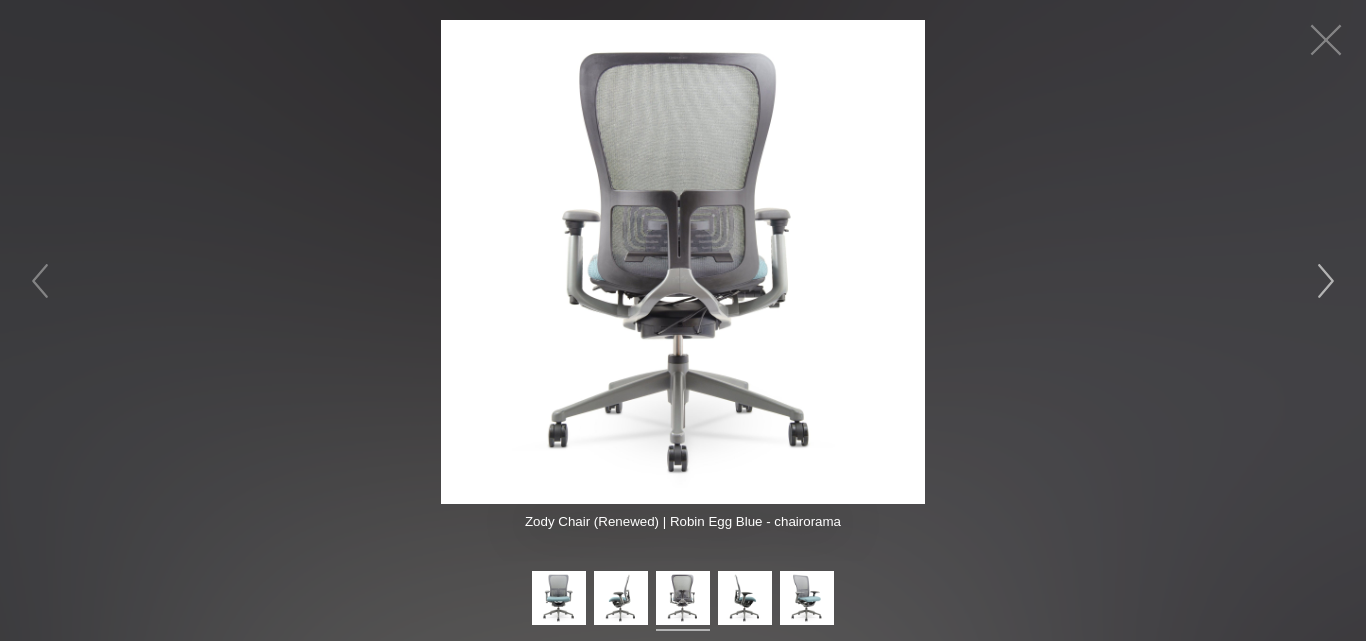 click at bounding box center (1326, 281) 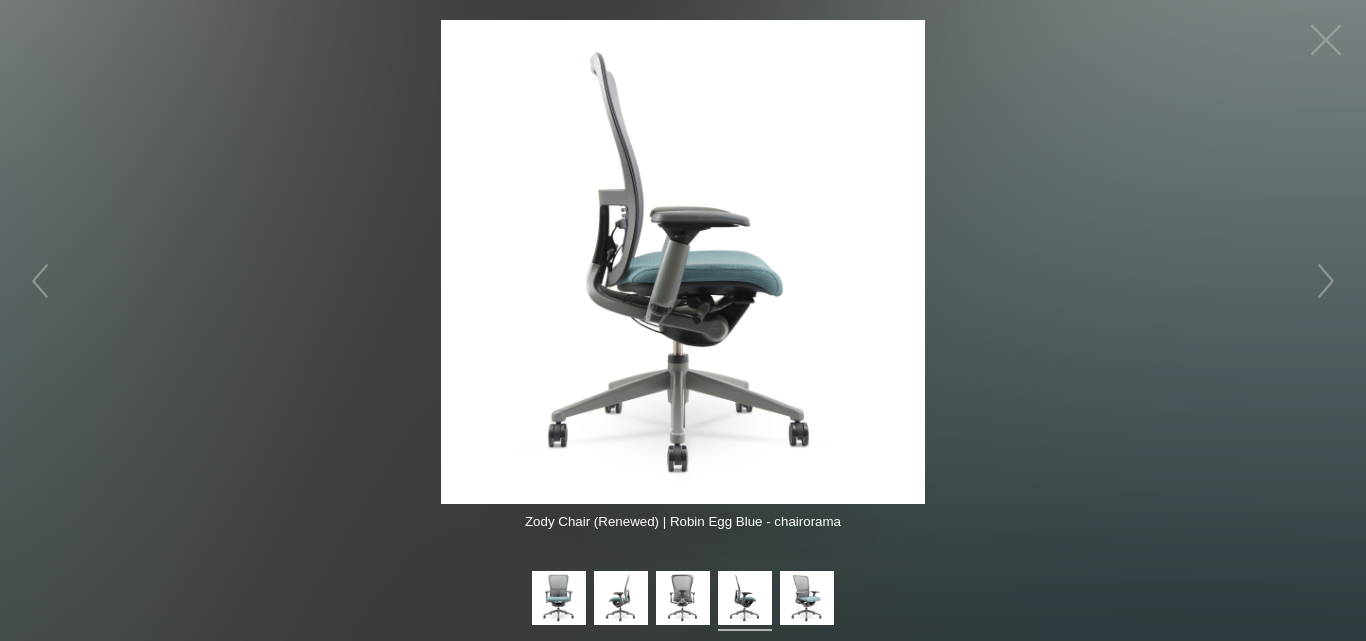 click at bounding box center (683, 262) 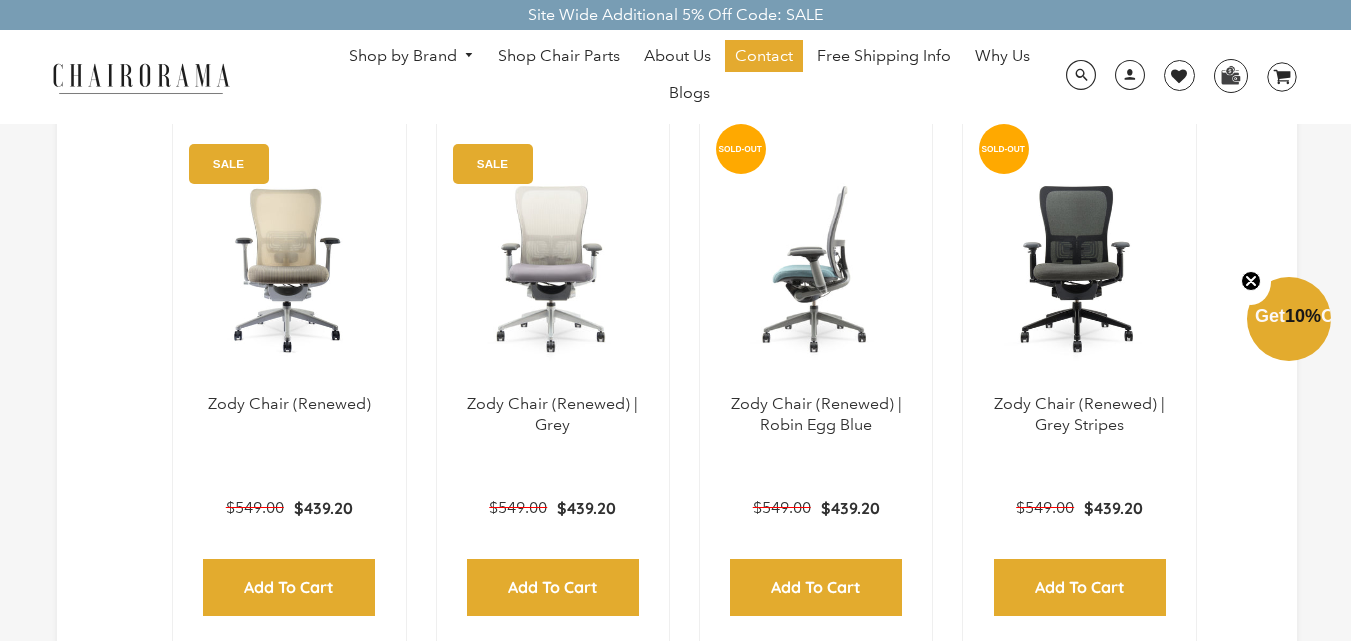 scroll, scrollTop: 300, scrollLeft: 0, axis: vertical 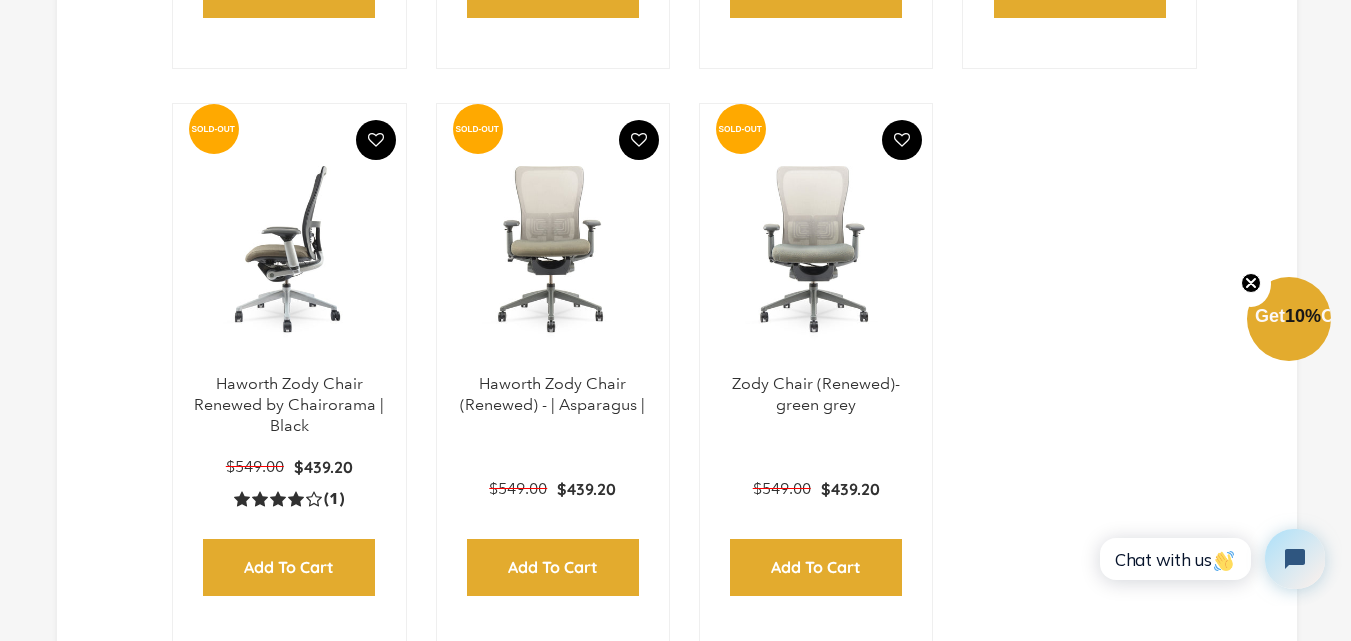 click at bounding box center (289, 249) 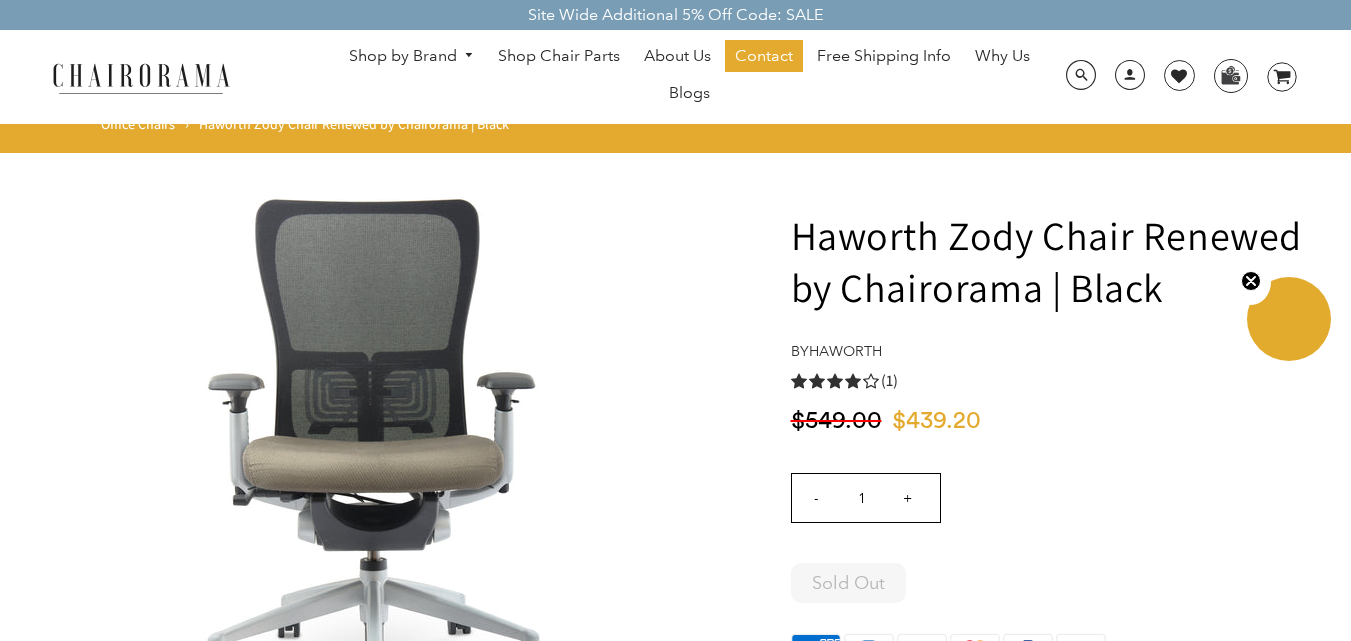 scroll, scrollTop: 0, scrollLeft: 0, axis: both 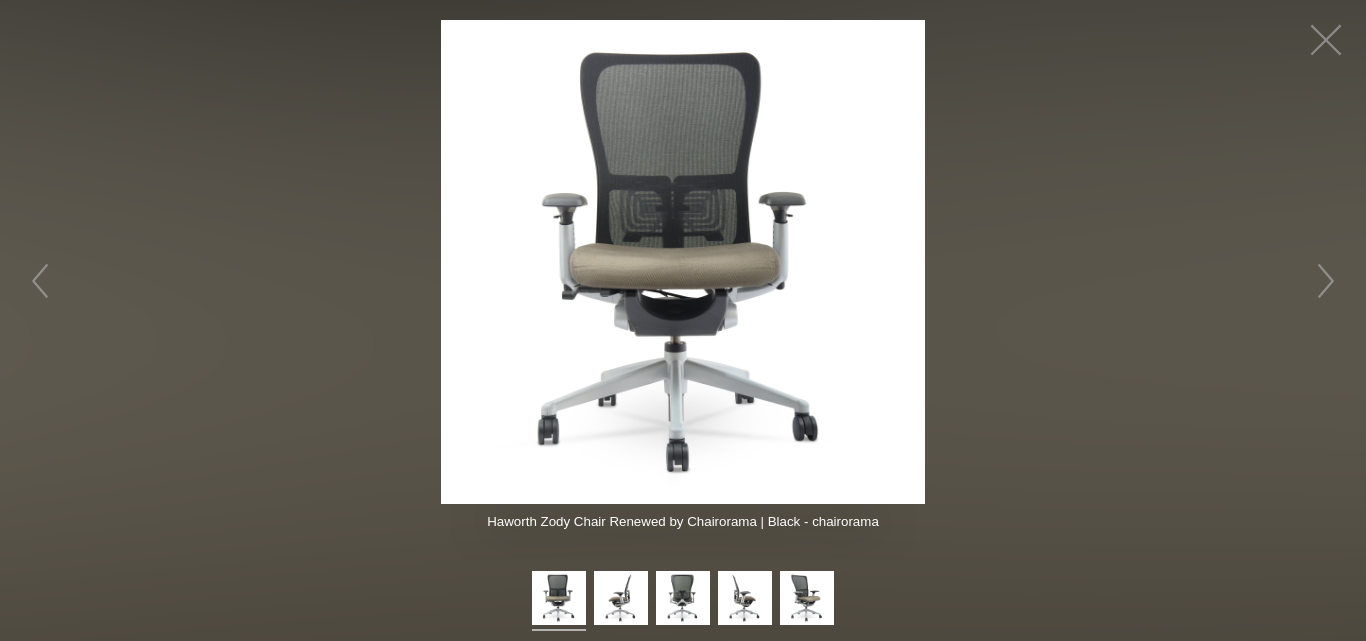 click at bounding box center (683, 262) 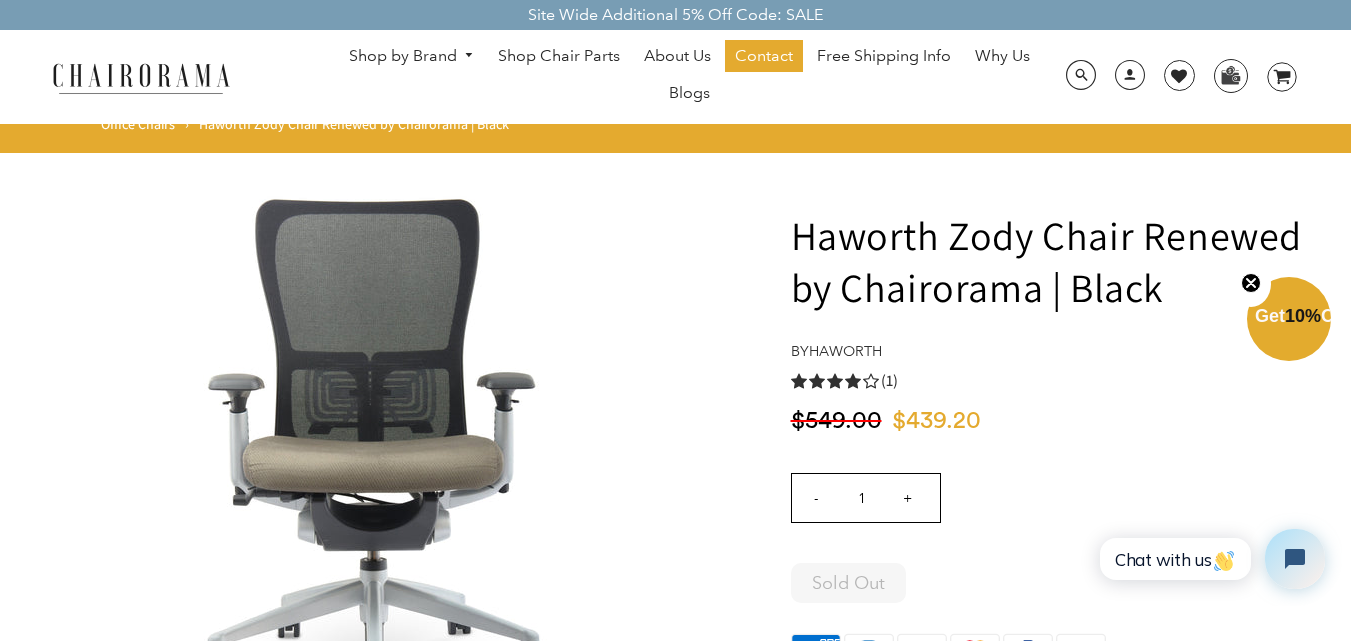click on "Shop by Brand" at bounding box center (412, 56) 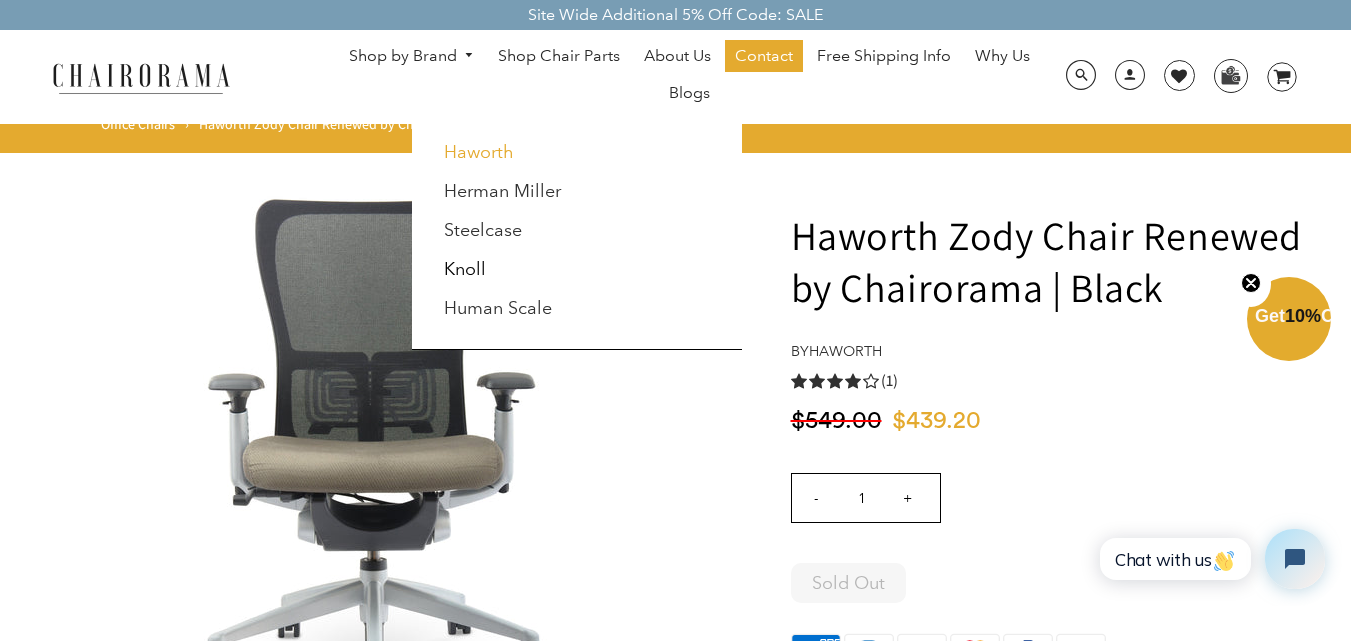 click on "Haworth" at bounding box center (479, 152) 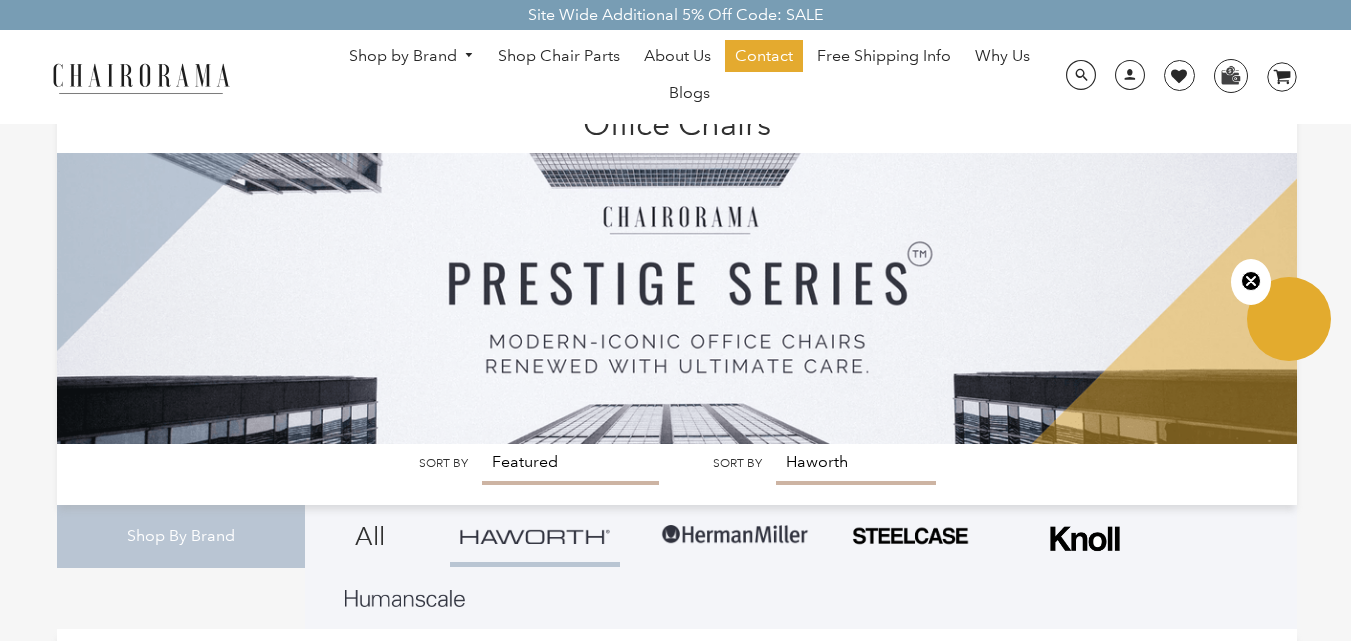 scroll, scrollTop: 0, scrollLeft: 0, axis: both 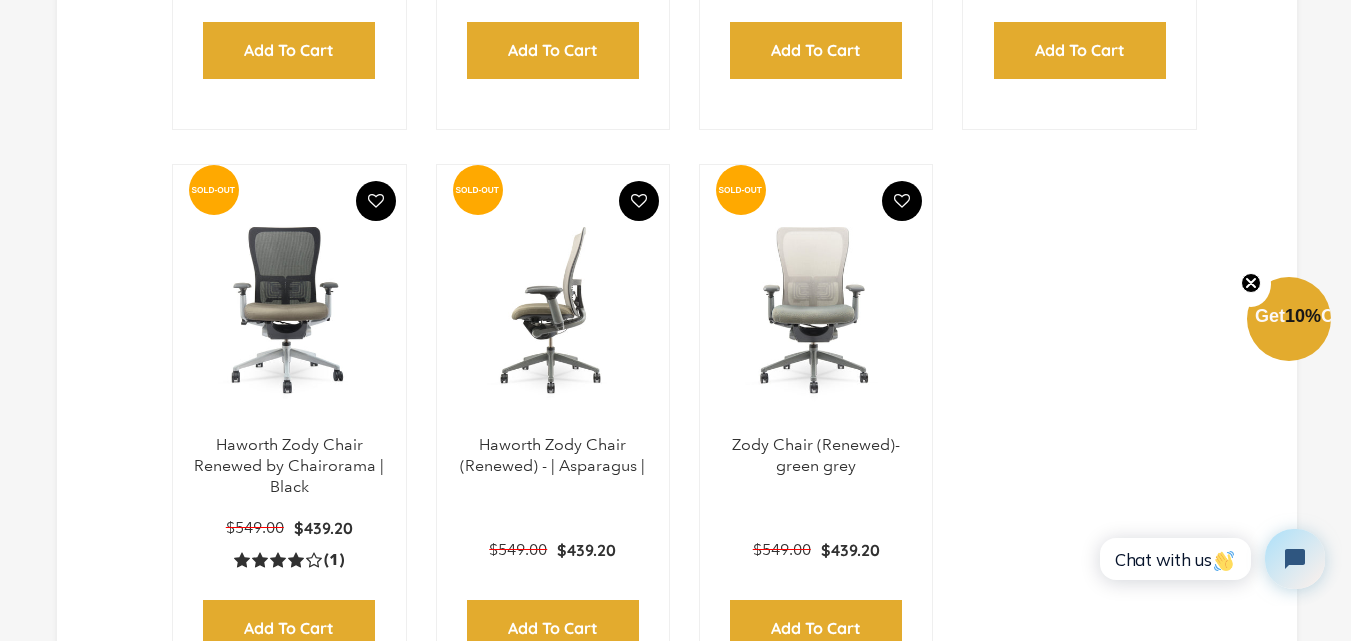 click at bounding box center [553, 310] 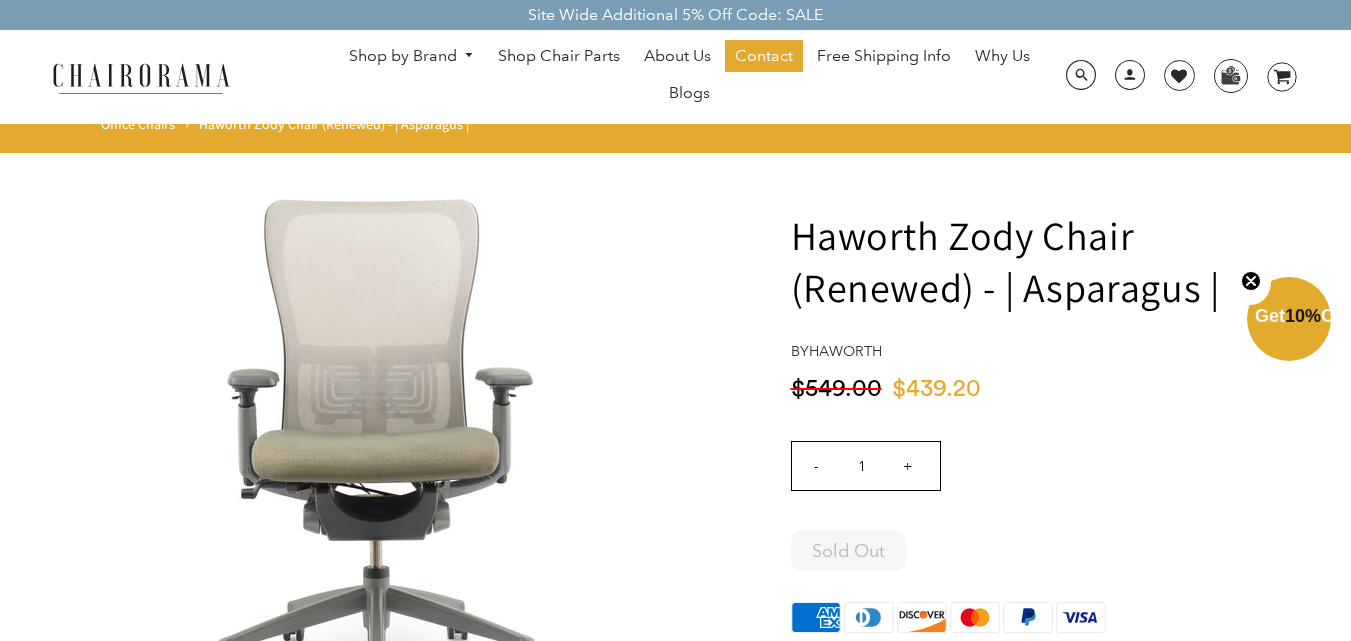 scroll, scrollTop: 100, scrollLeft: 0, axis: vertical 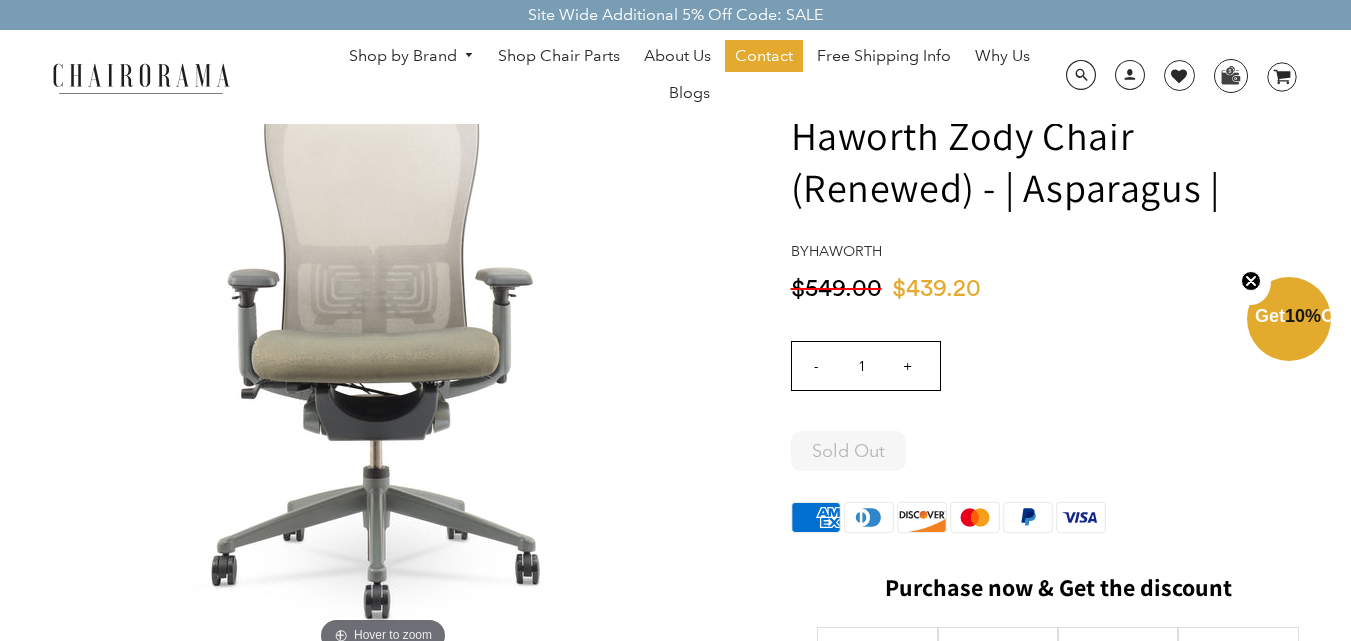 click at bounding box center (383, 359) 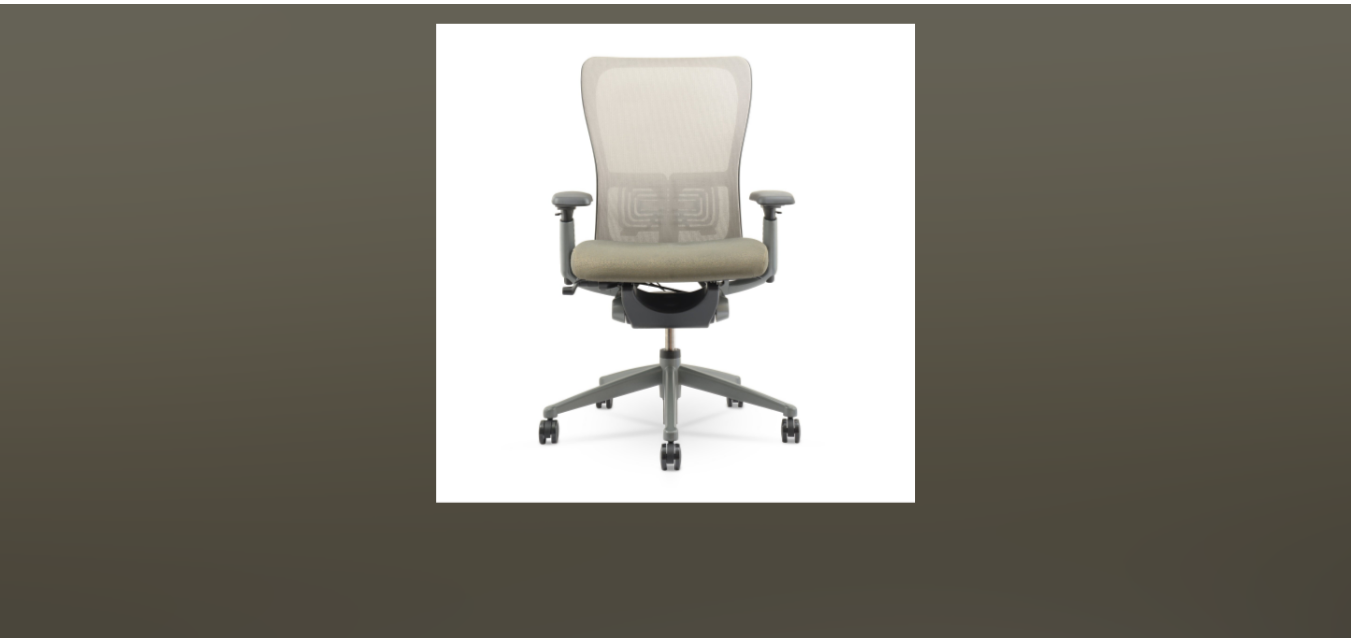 scroll, scrollTop: 0, scrollLeft: 0, axis: both 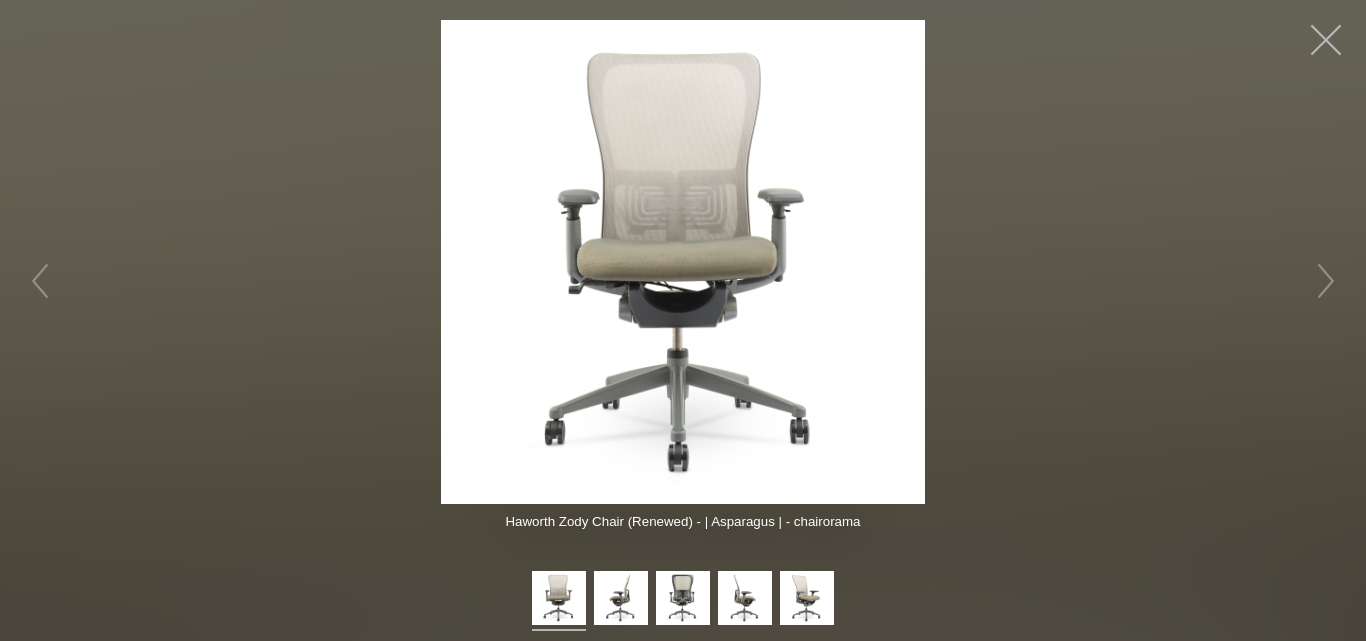 click at bounding box center (1326, 40) 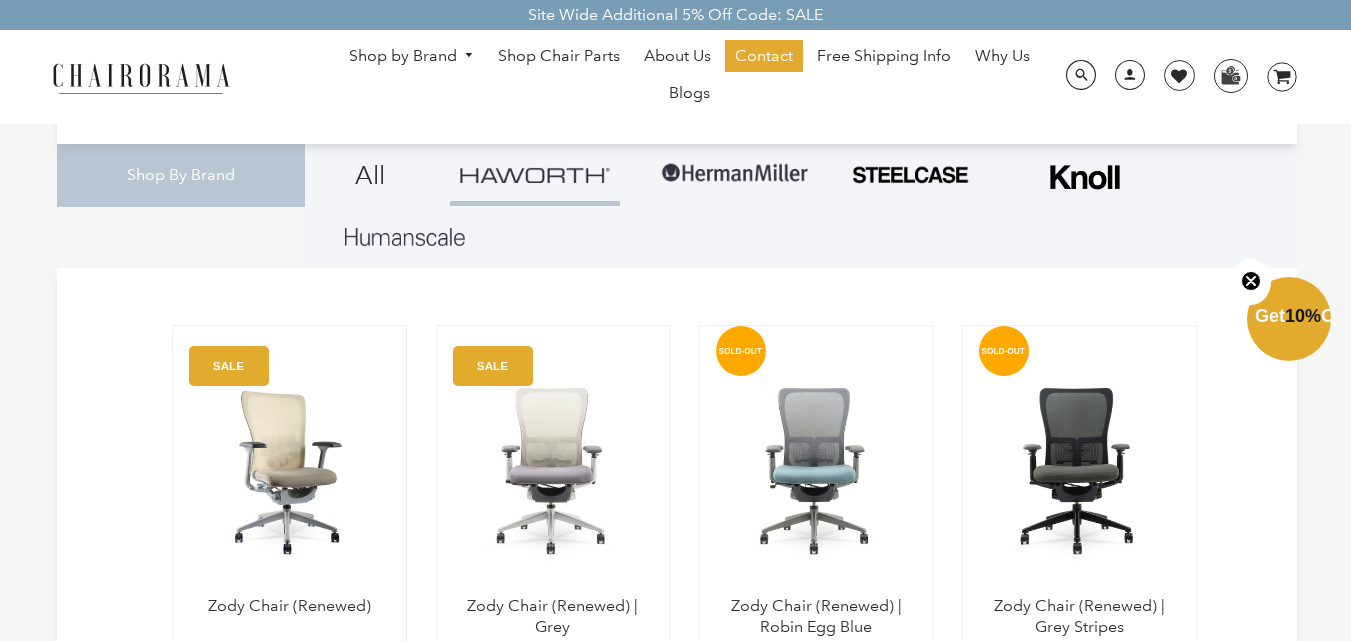 scroll, scrollTop: 0, scrollLeft: 0, axis: both 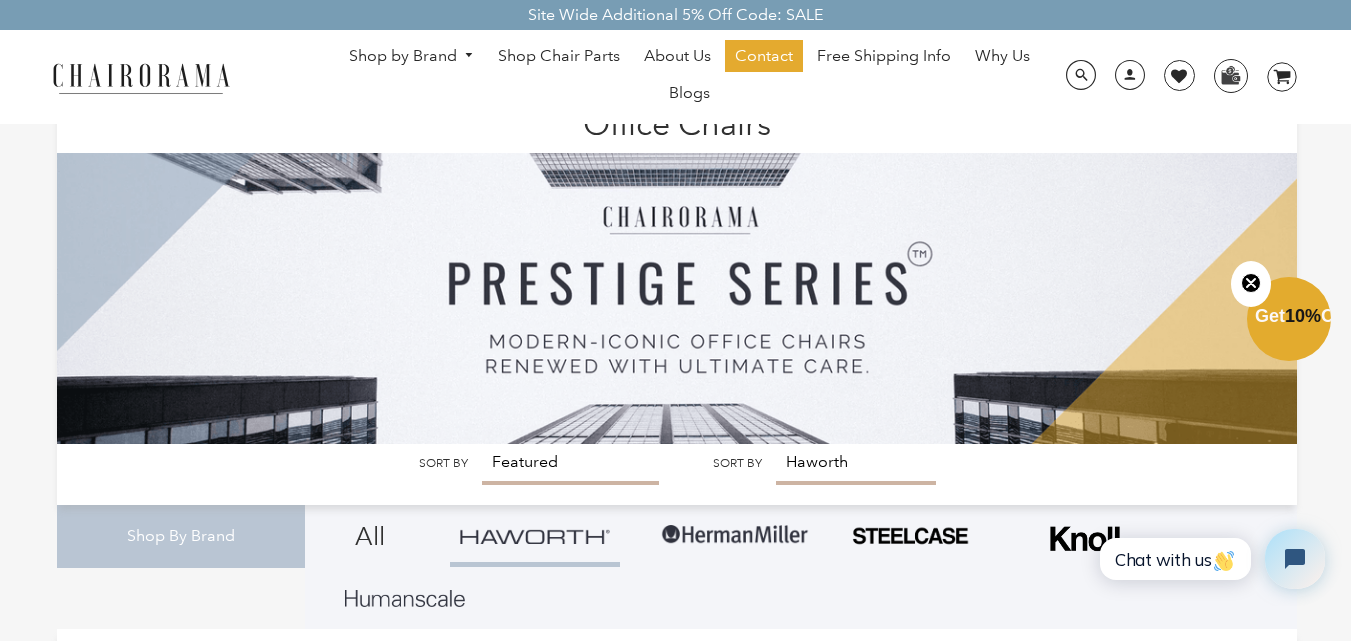 click on "Shop by Brand" at bounding box center (412, 56) 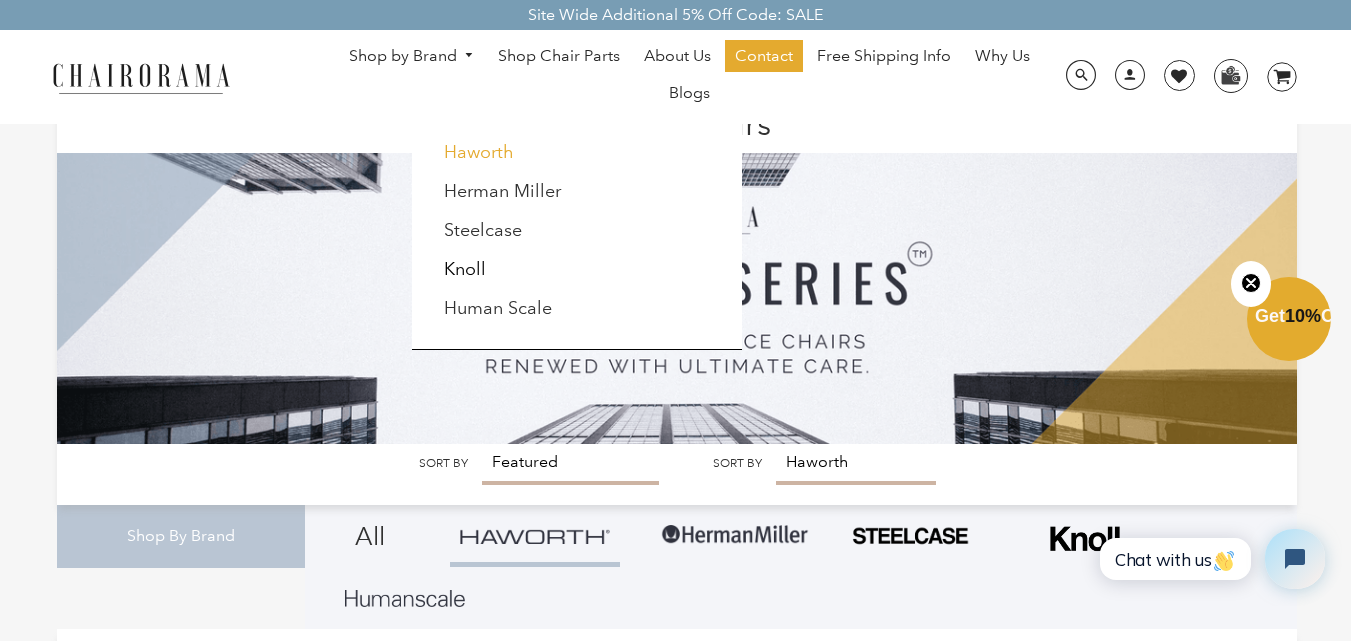 click on "Haworth" at bounding box center (479, 152) 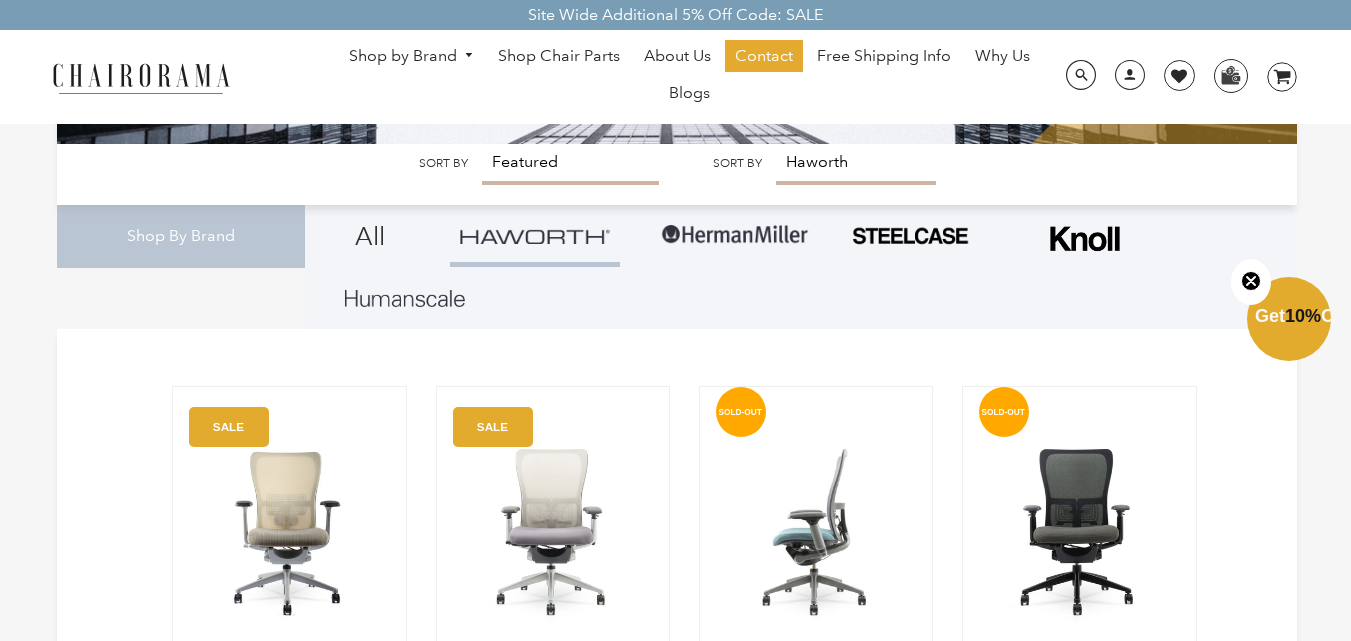 scroll, scrollTop: 0, scrollLeft: 0, axis: both 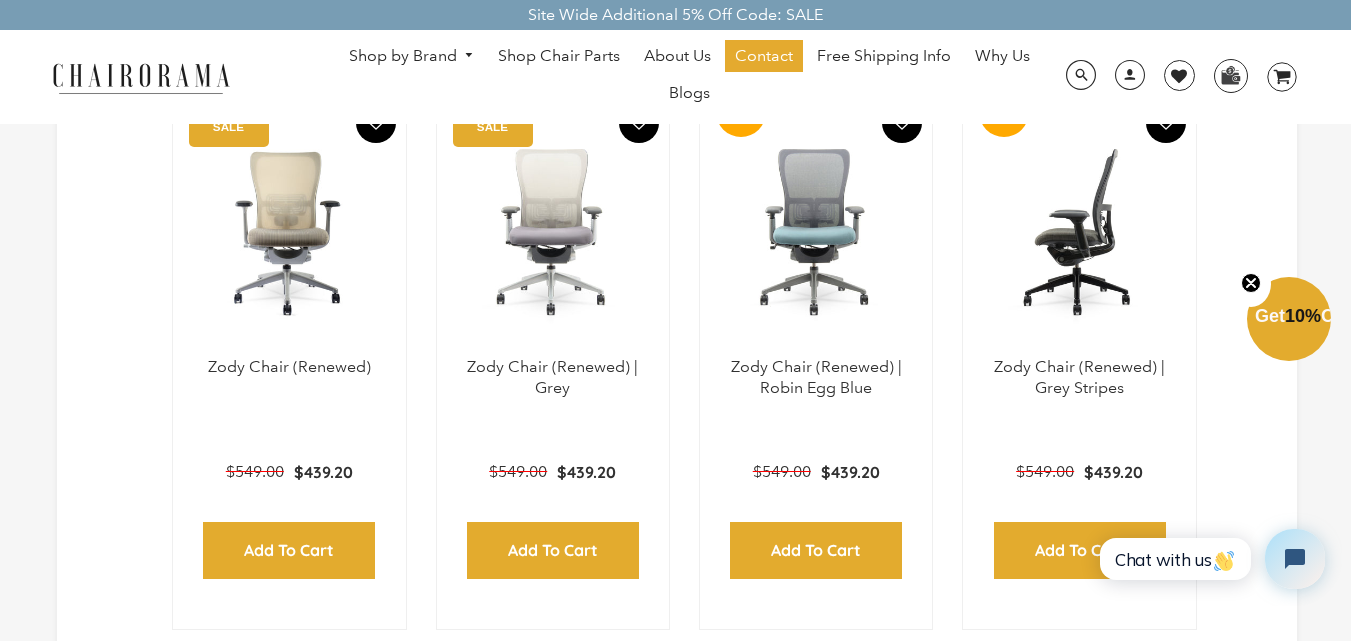 click at bounding box center [1079, 232] 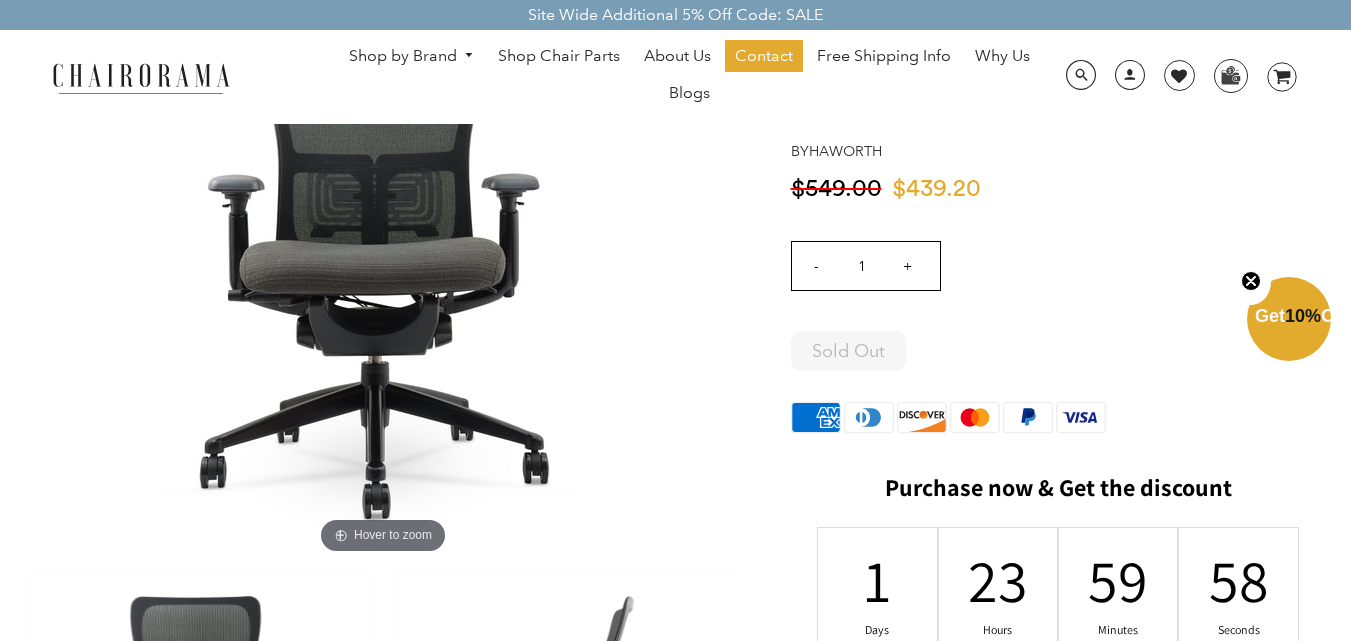 scroll, scrollTop: 0, scrollLeft: 0, axis: both 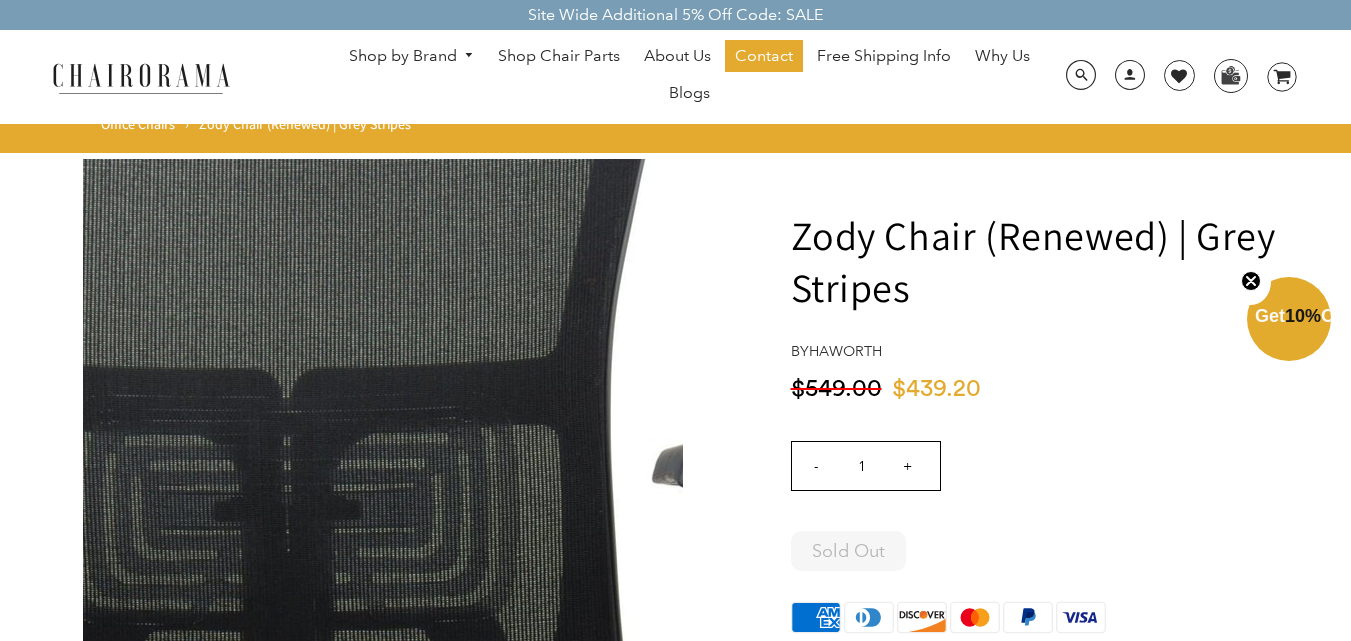 click at bounding box center (383, 459) 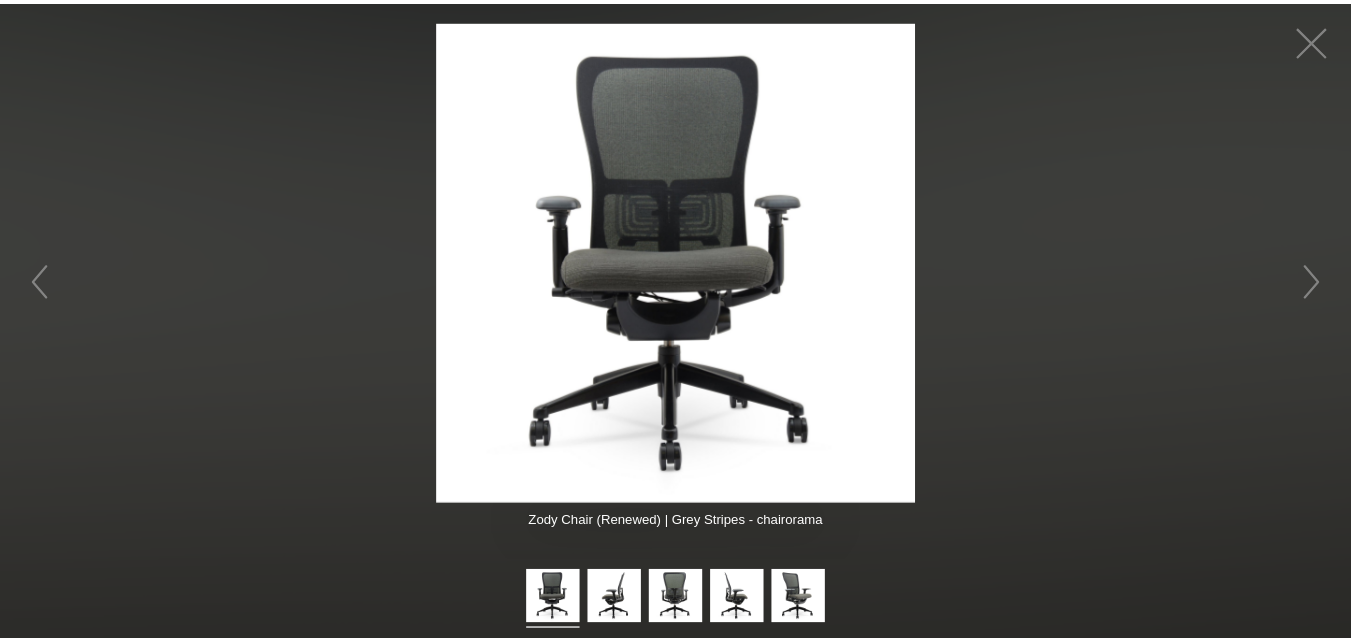 scroll, scrollTop: 0, scrollLeft: 0, axis: both 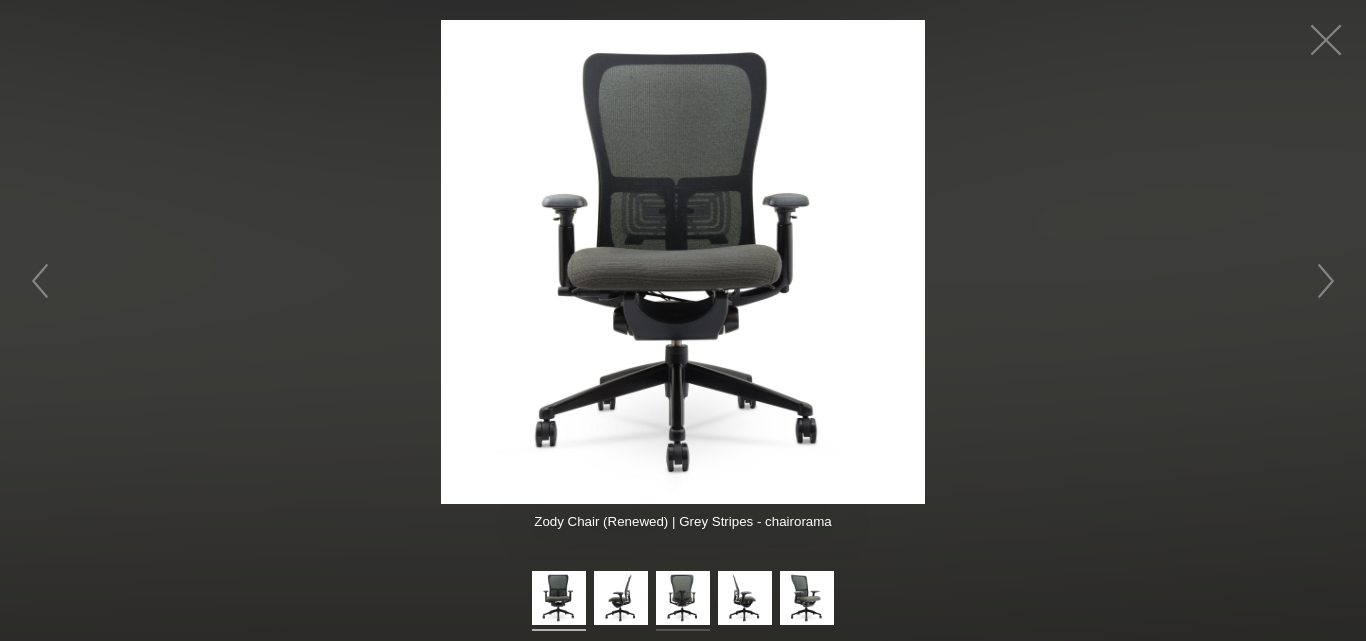 click at bounding box center [683, 601] 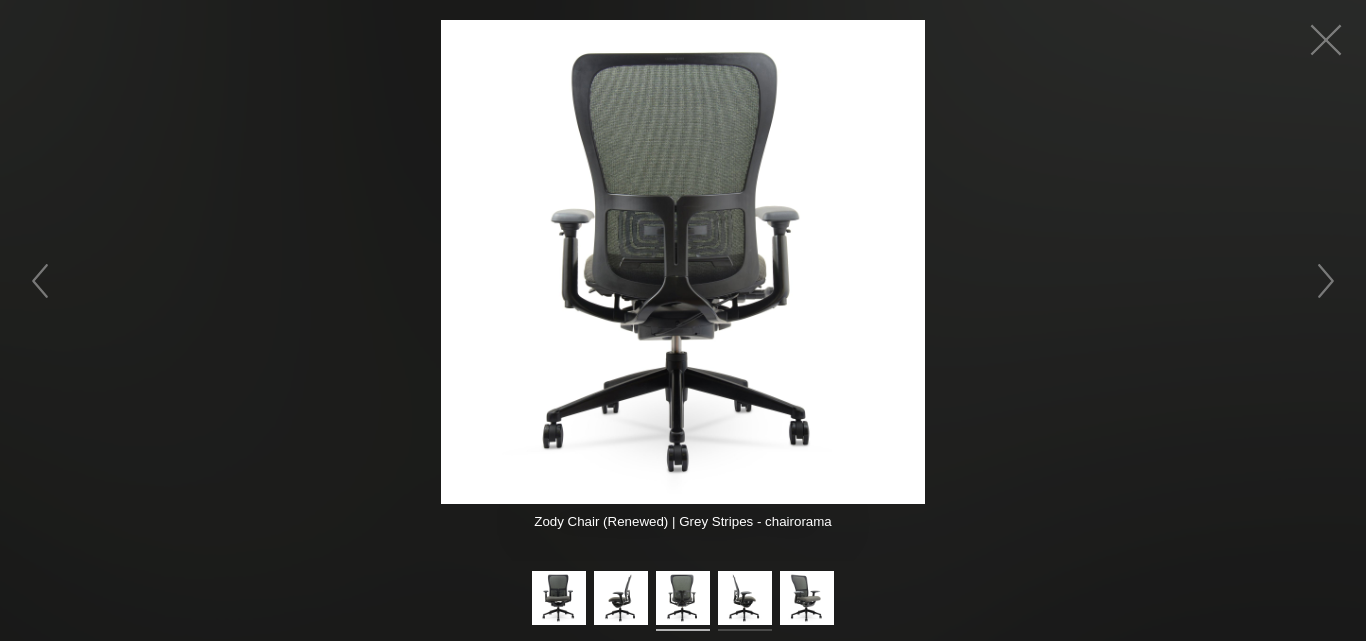click at bounding box center (745, 601) 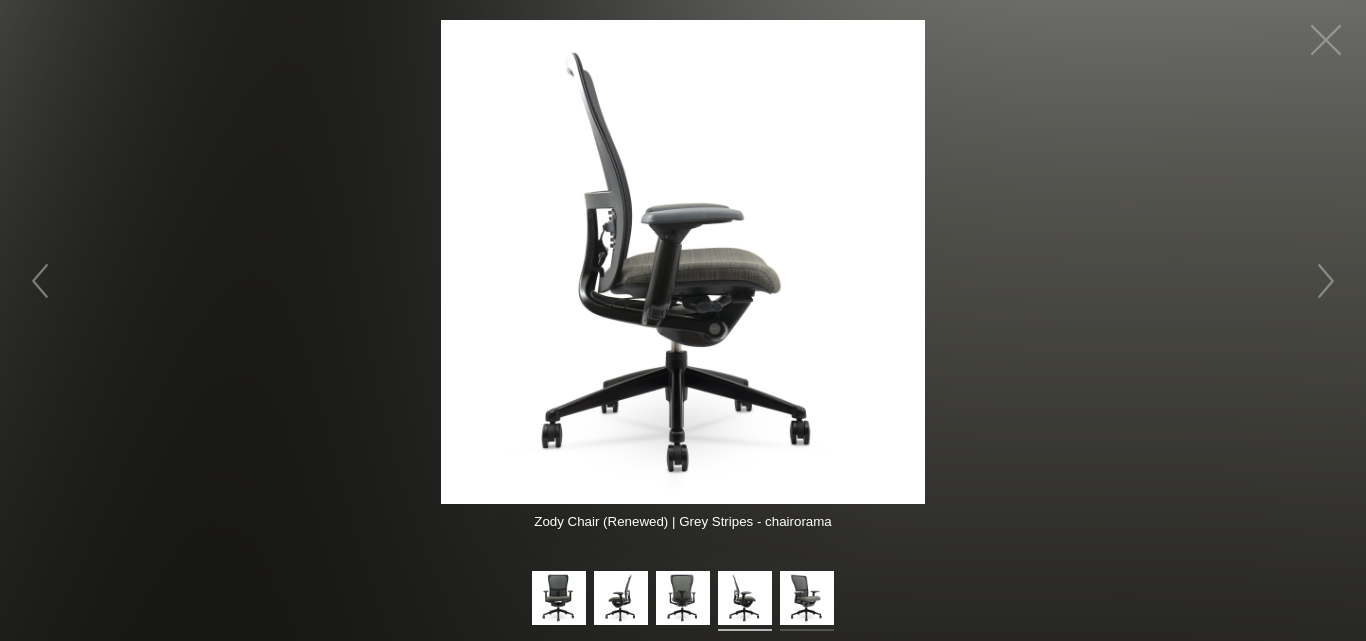 click at bounding box center (807, 601) 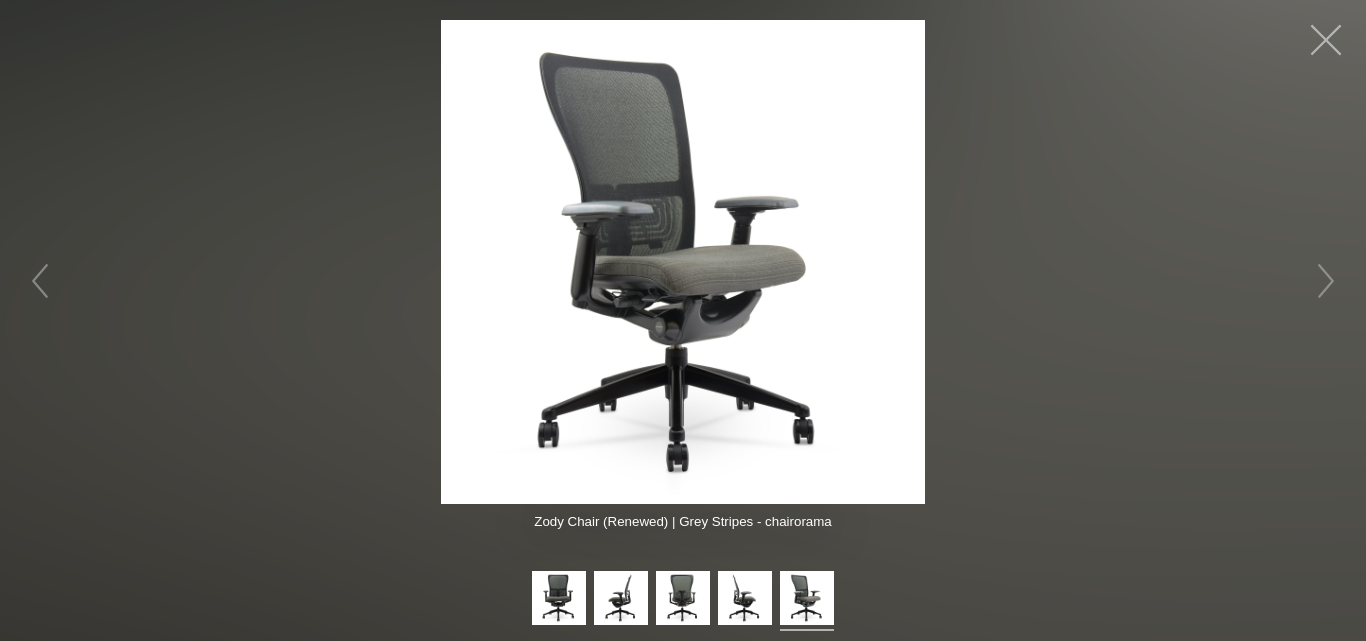 click at bounding box center (1326, 40) 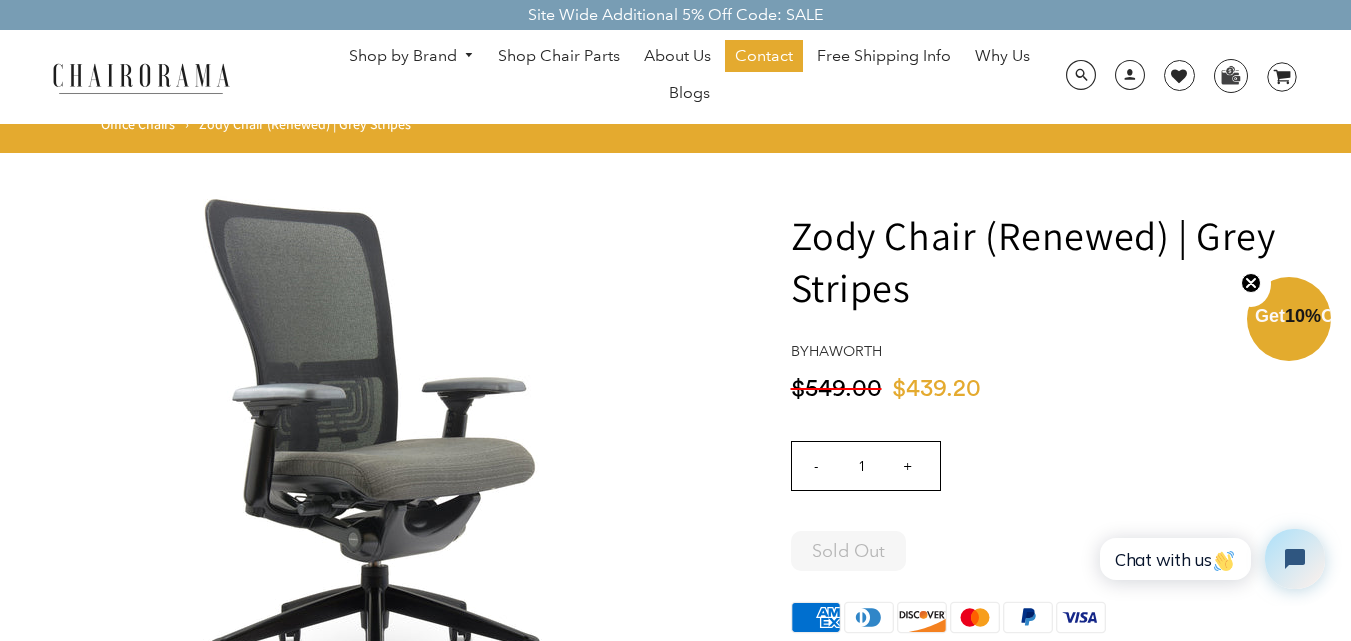 click on "Shop by Brand" at bounding box center (412, 56) 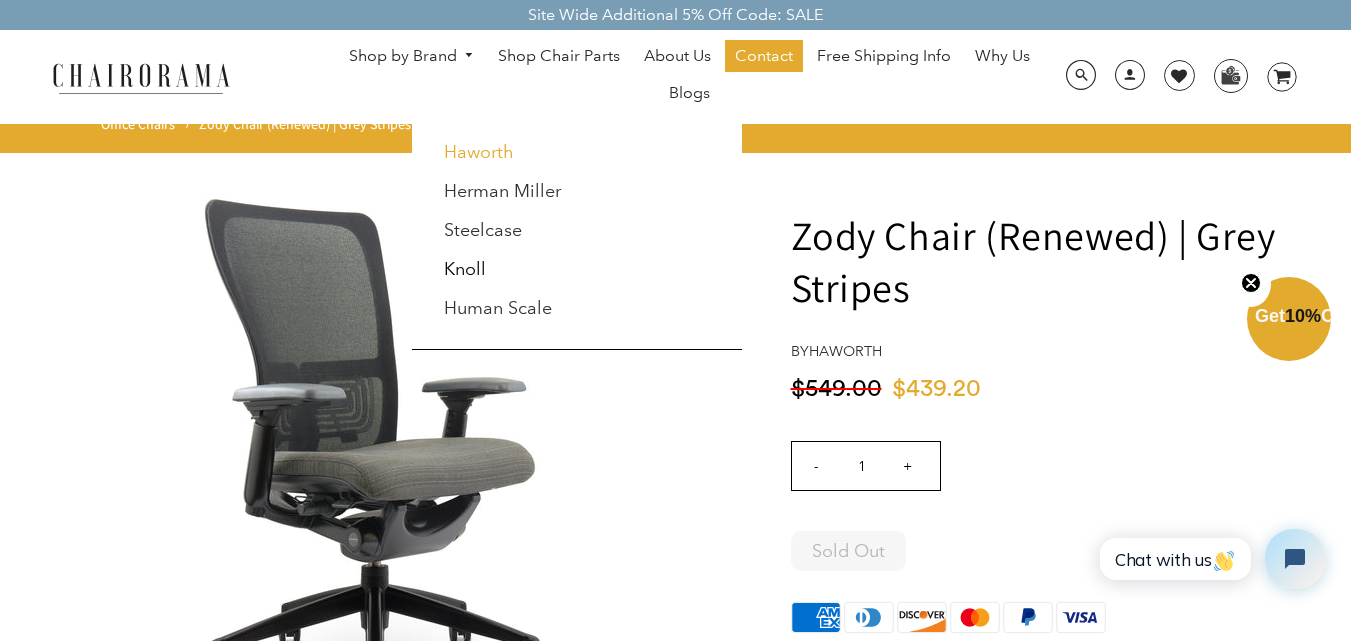 click on "Haworth" at bounding box center [479, 152] 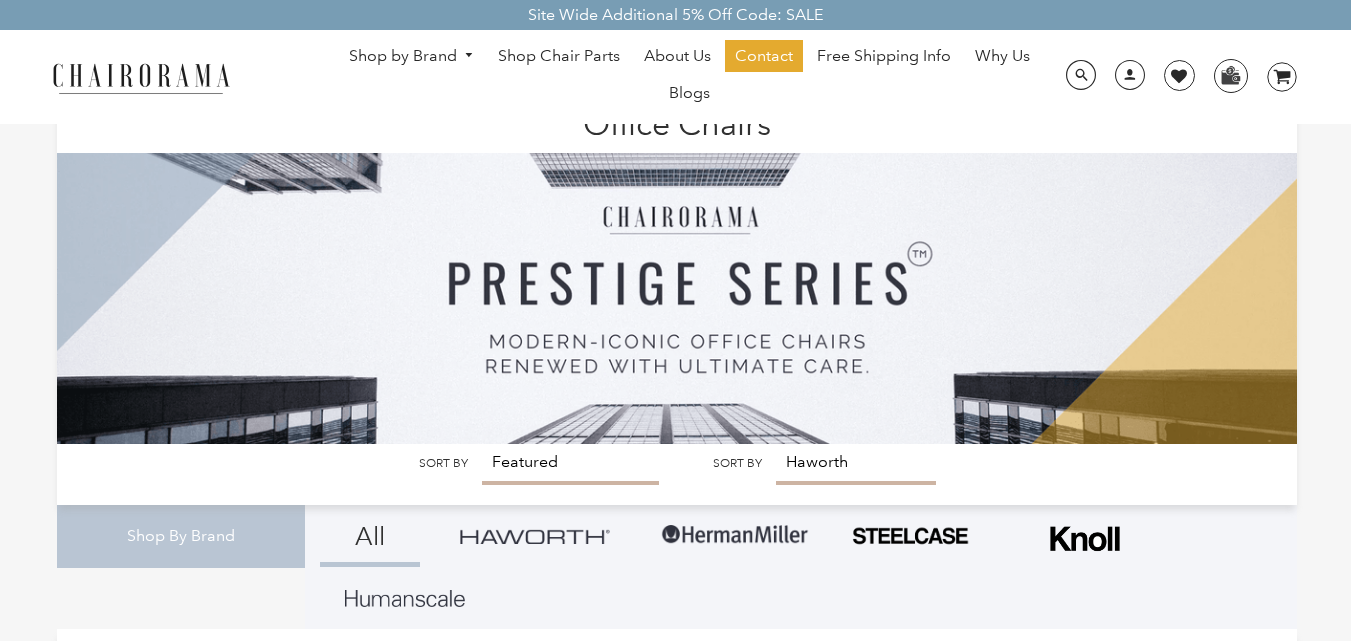 scroll, scrollTop: 0, scrollLeft: 0, axis: both 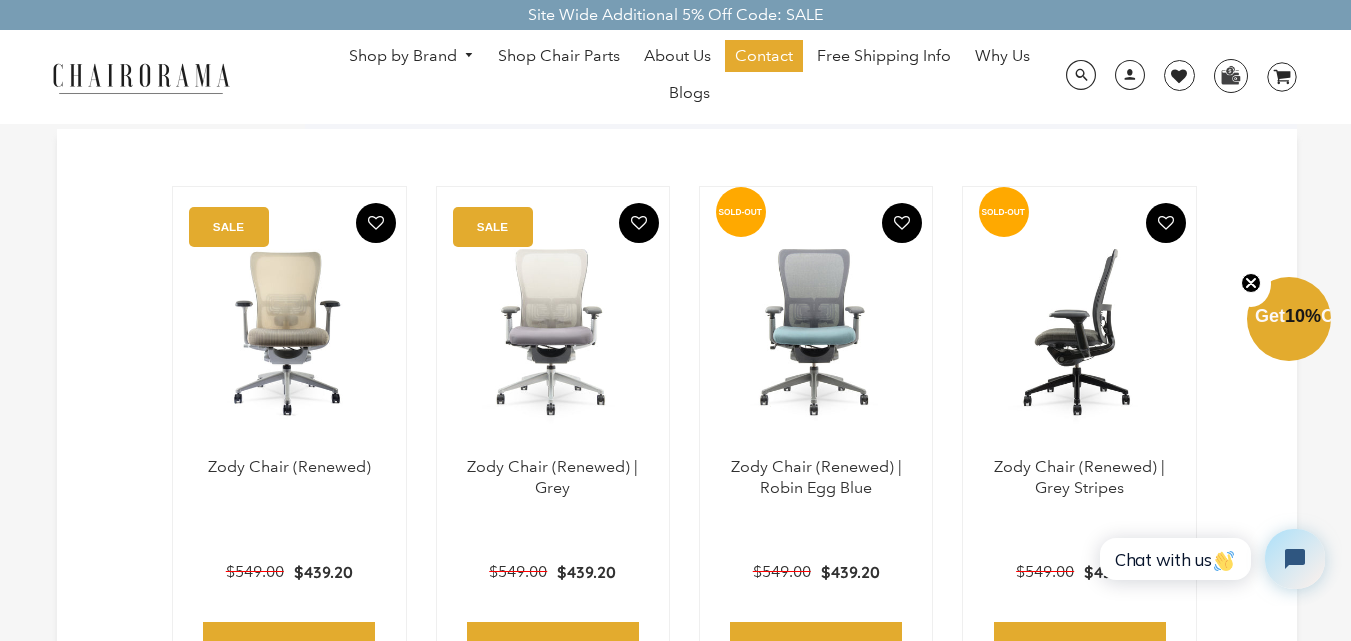 click at bounding box center [1079, 332] 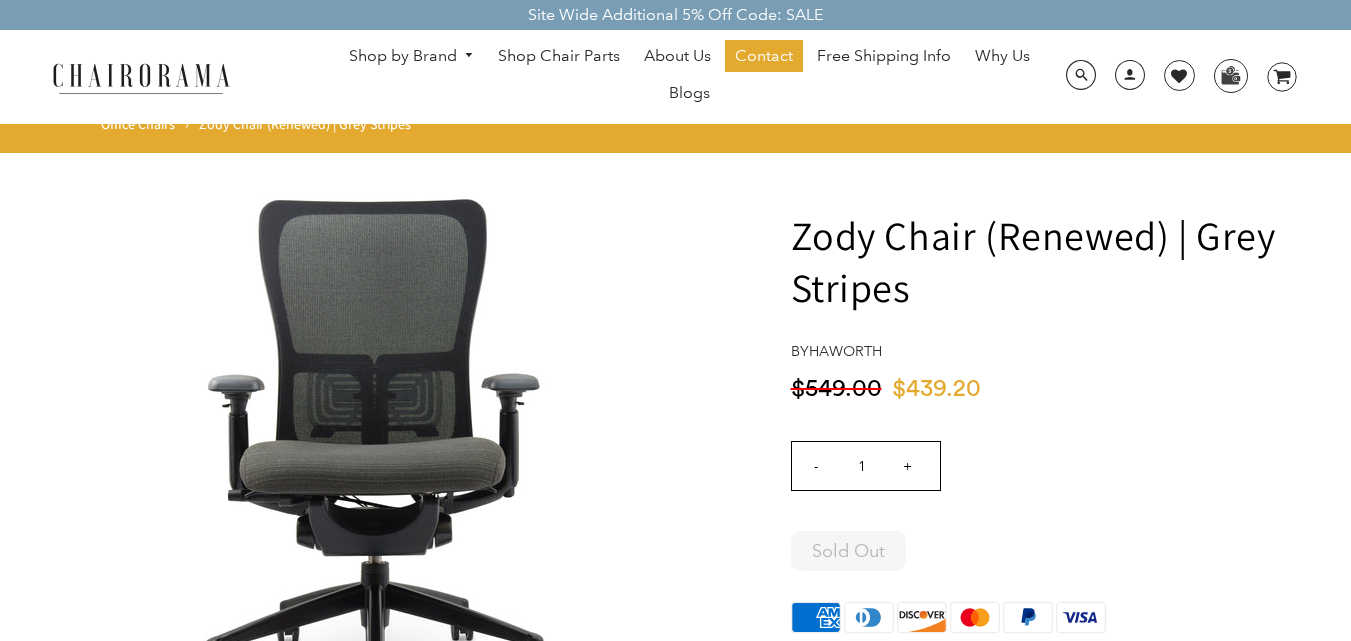 scroll, scrollTop: 0, scrollLeft: 0, axis: both 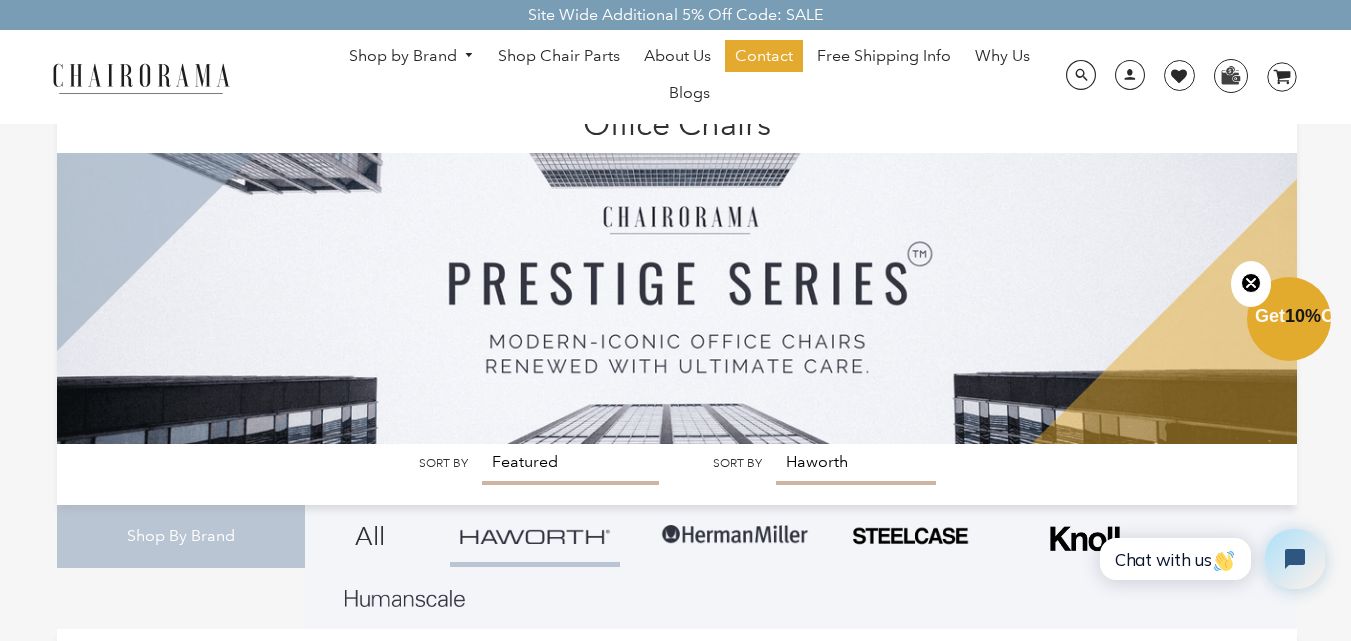 click on "Shop by Brand" at bounding box center (412, 56) 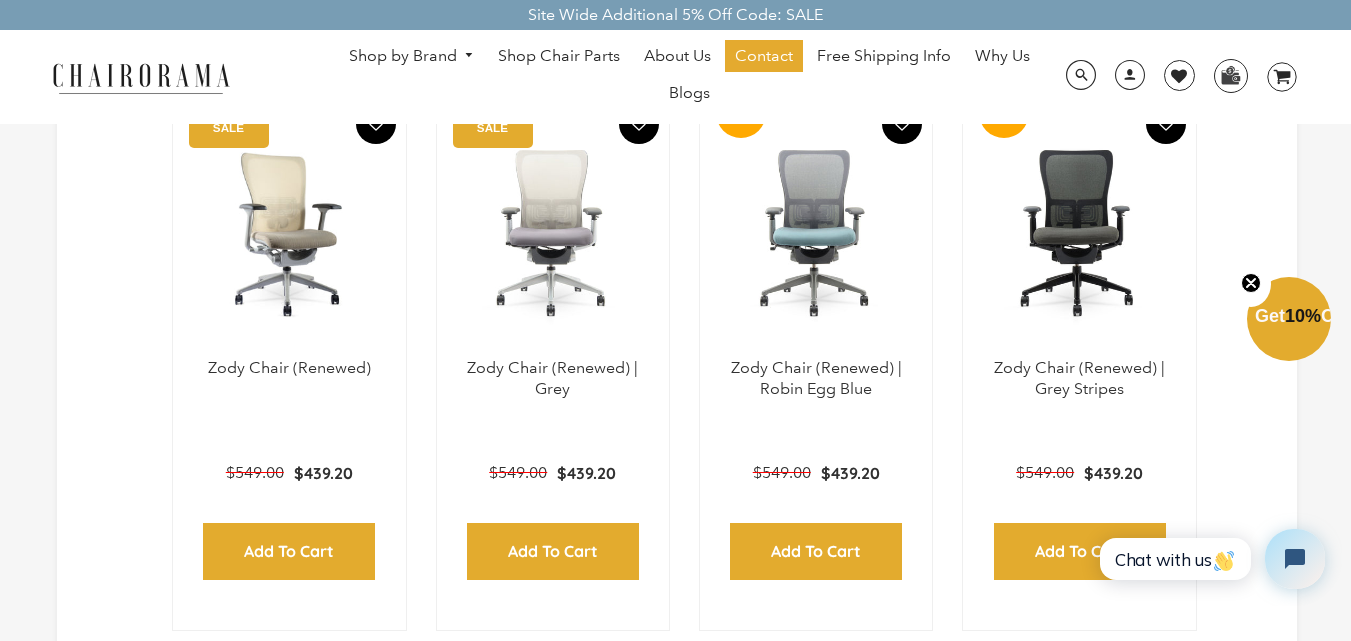 scroll, scrollTop: 600, scrollLeft: 0, axis: vertical 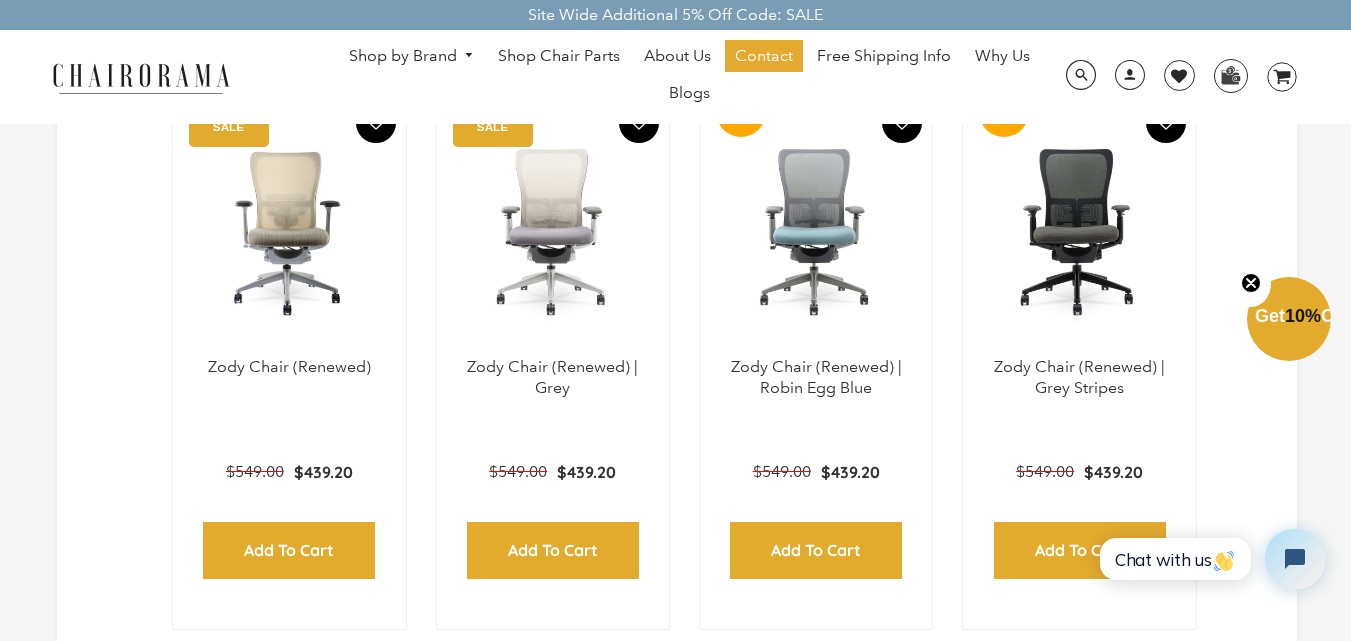 click on "Shop by Brand" at bounding box center (412, 56) 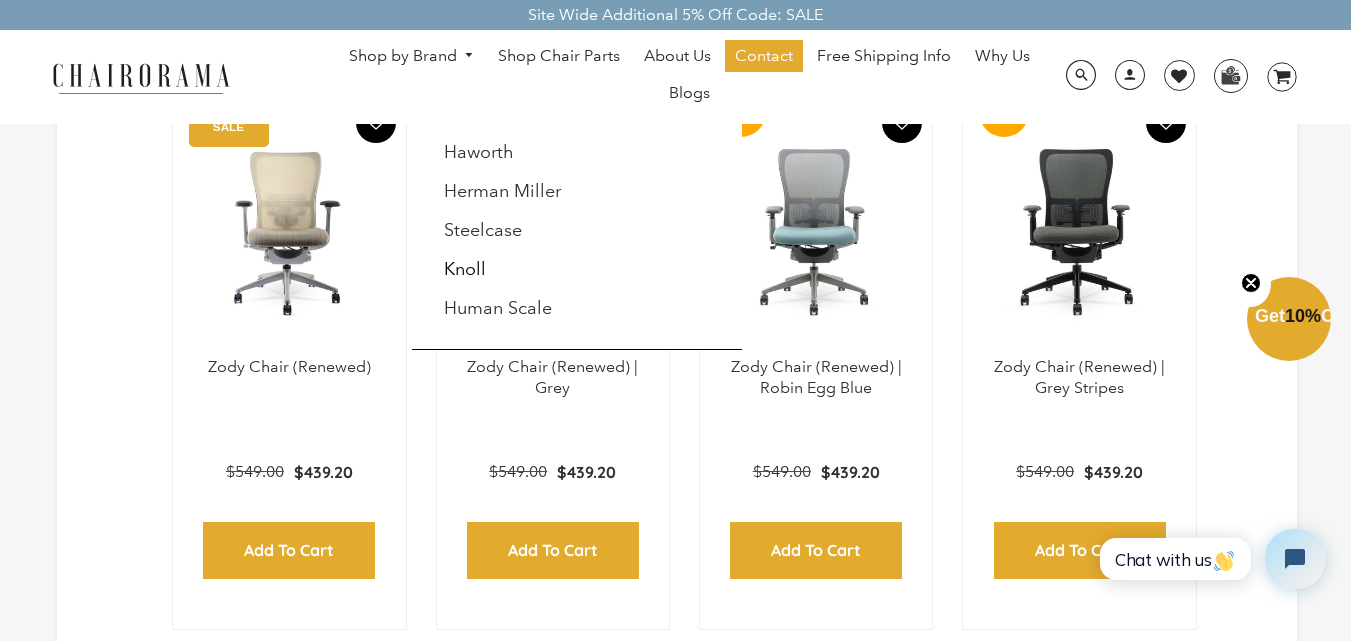 click on "Haworth" at bounding box center (523, 153) 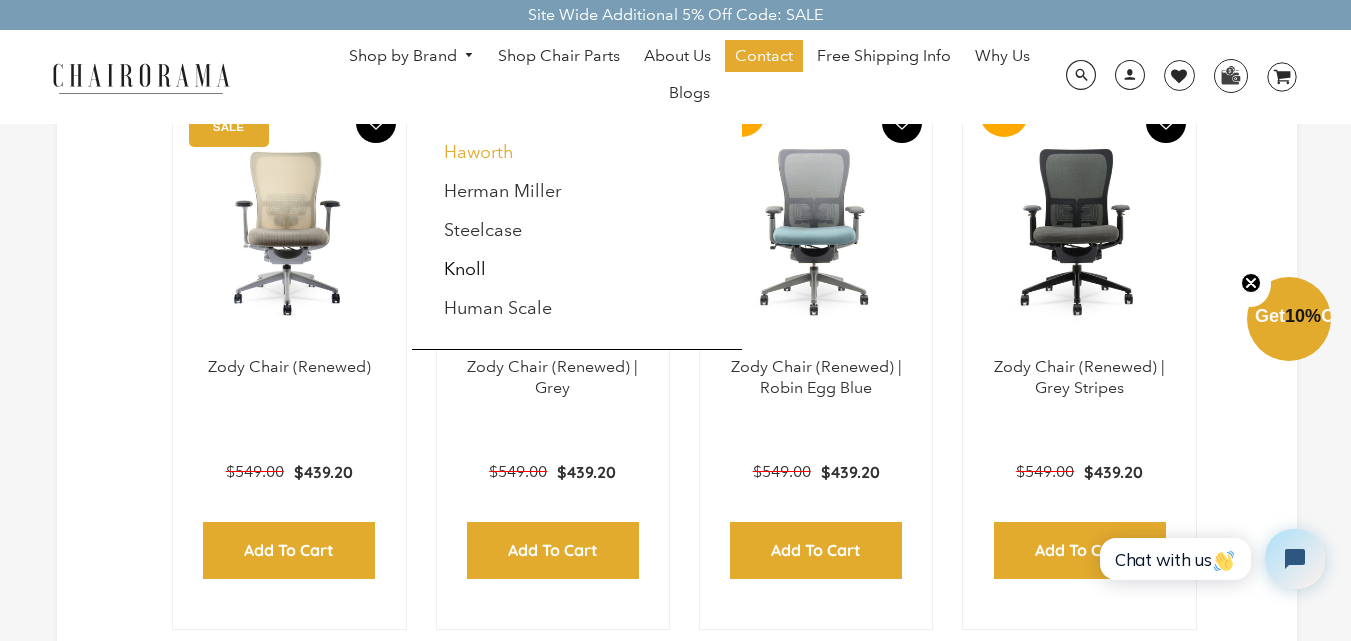 click on "Haworth" at bounding box center [479, 152] 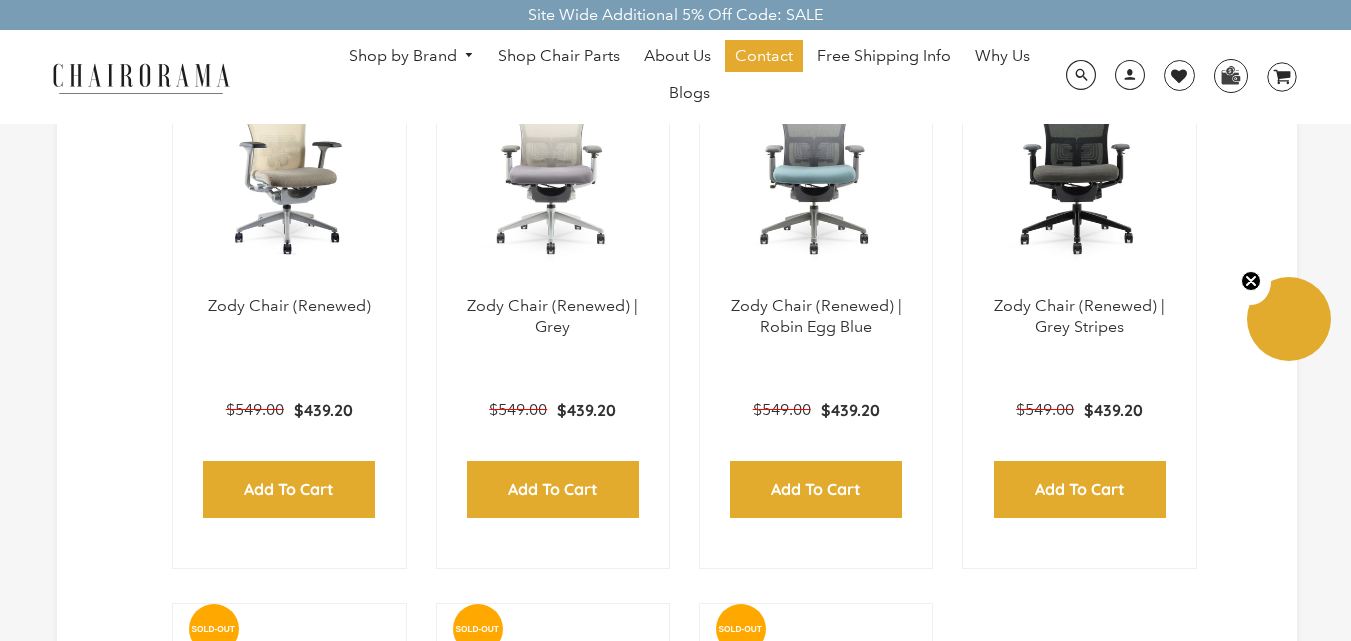 scroll, scrollTop: 400, scrollLeft: 0, axis: vertical 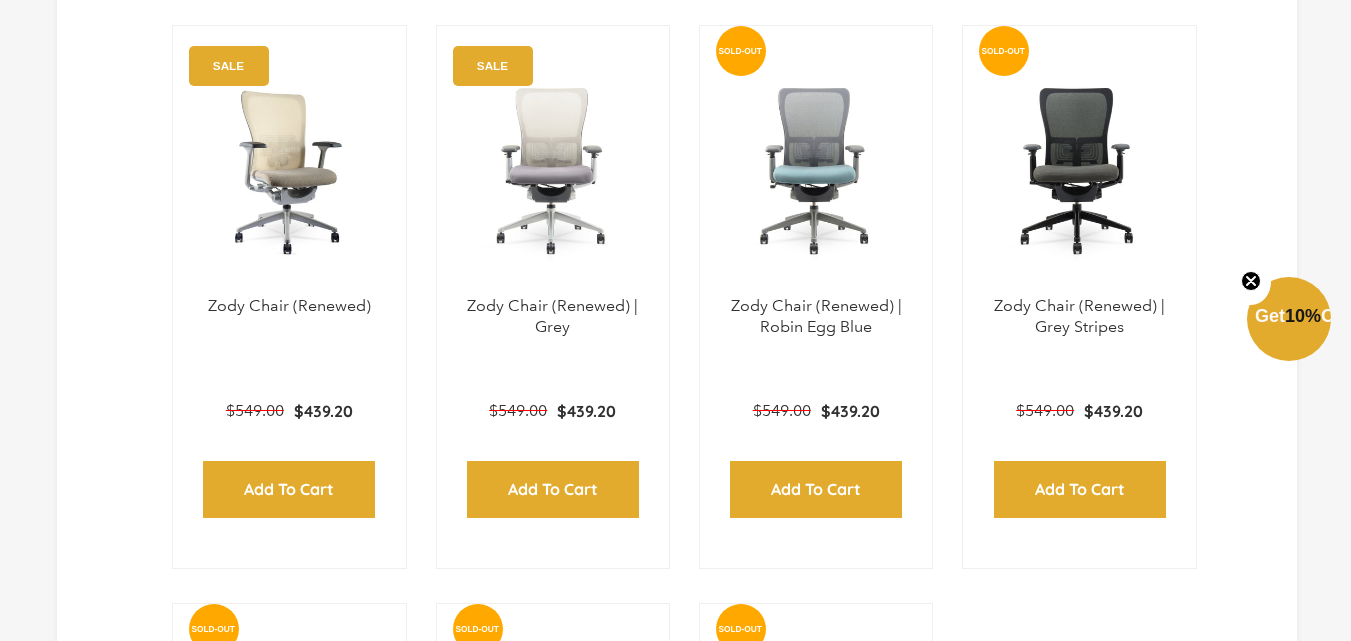 click at bounding box center [289, 171] 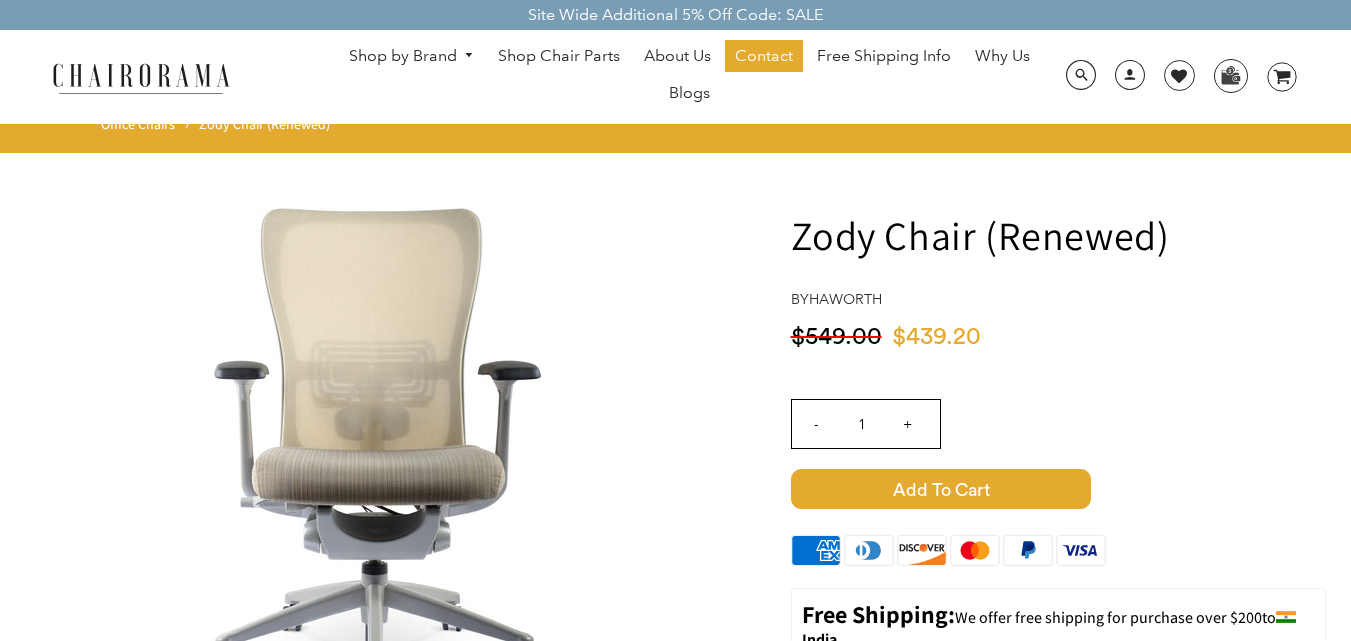 scroll, scrollTop: 0, scrollLeft: 0, axis: both 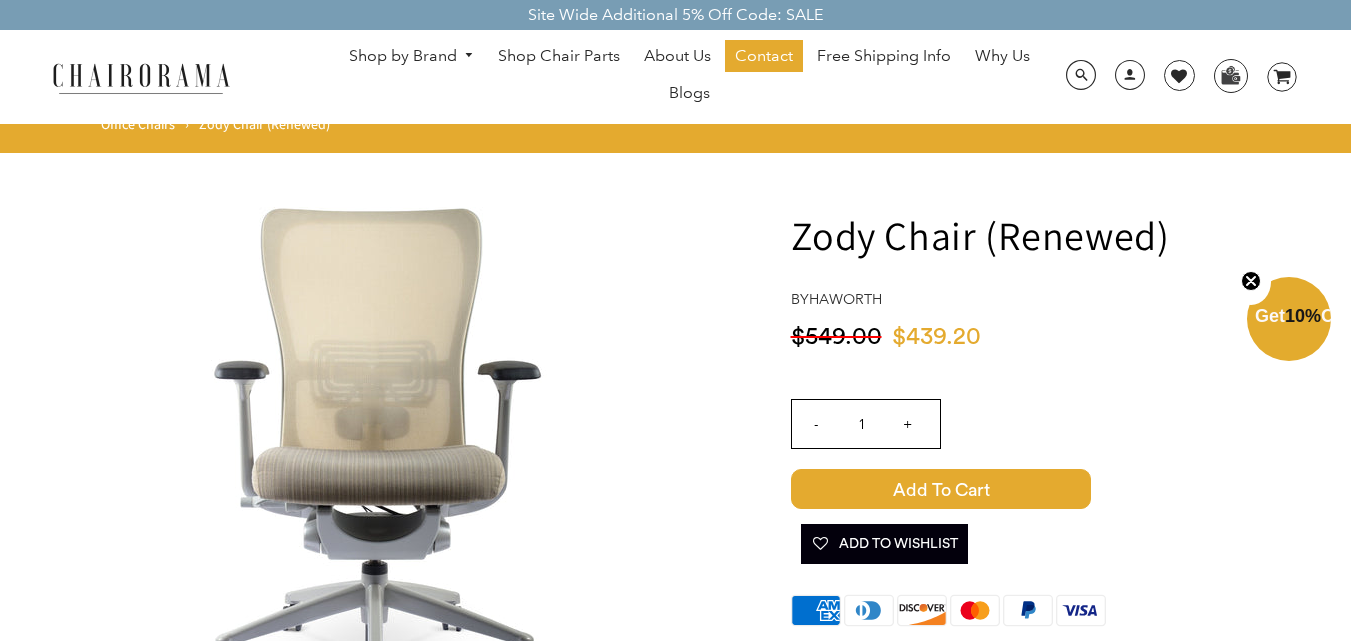 click at bounding box center (383, 459) 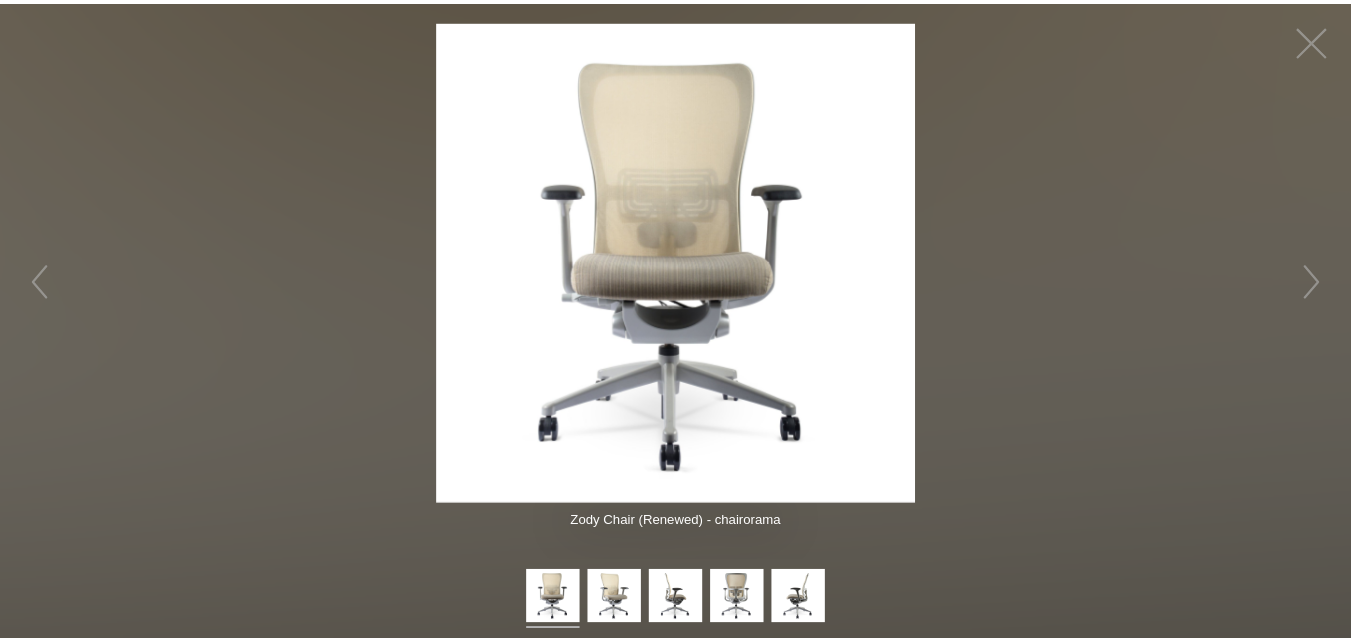 scroll, scrollTop: 0, scrollLeft: 0, axis: both 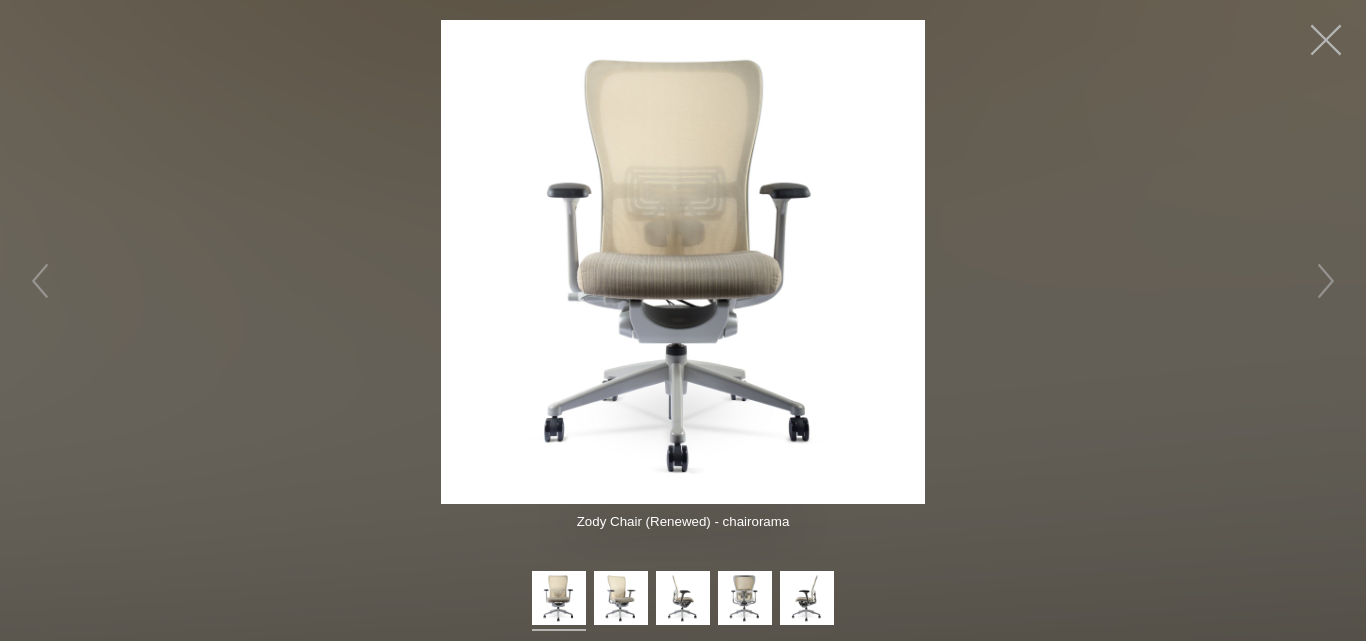 click at bounding box center [1326, 40] 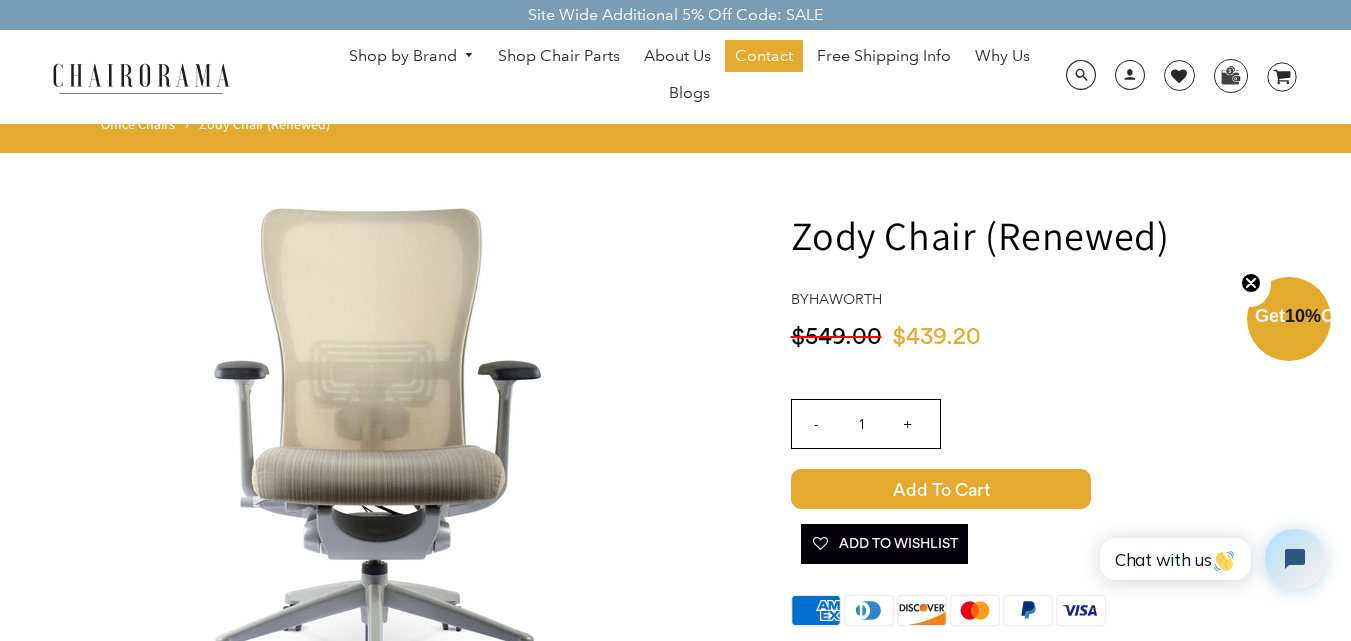 click on "Shop by Brand" at bounding box center (412, 56) 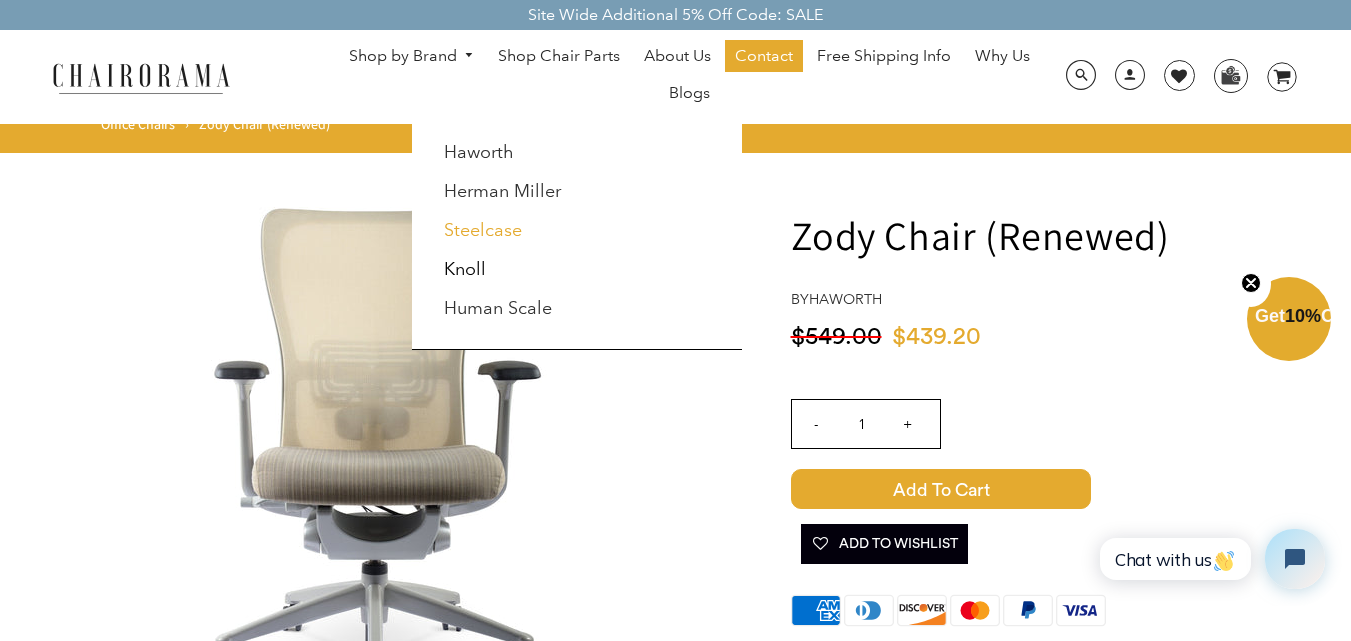 click on "Steelcase" at bounding box center (483, 230) 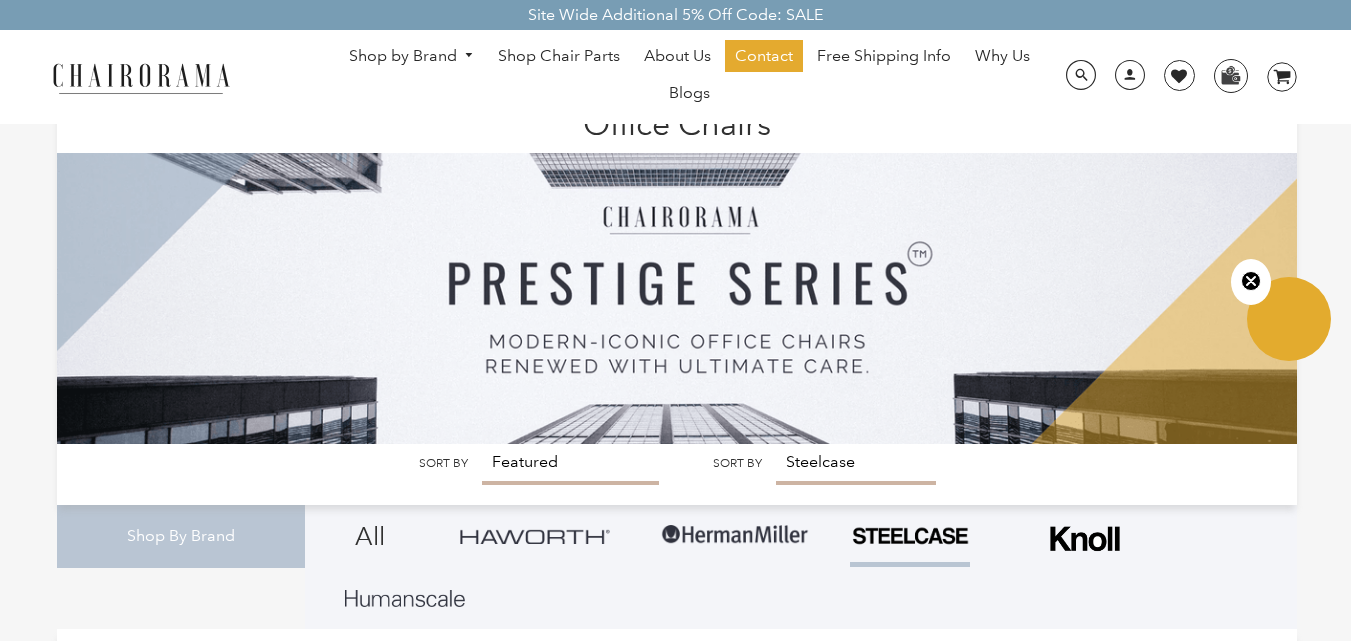 scroll, scrollTop: 400, scrollLeft: 0, axis: vertical 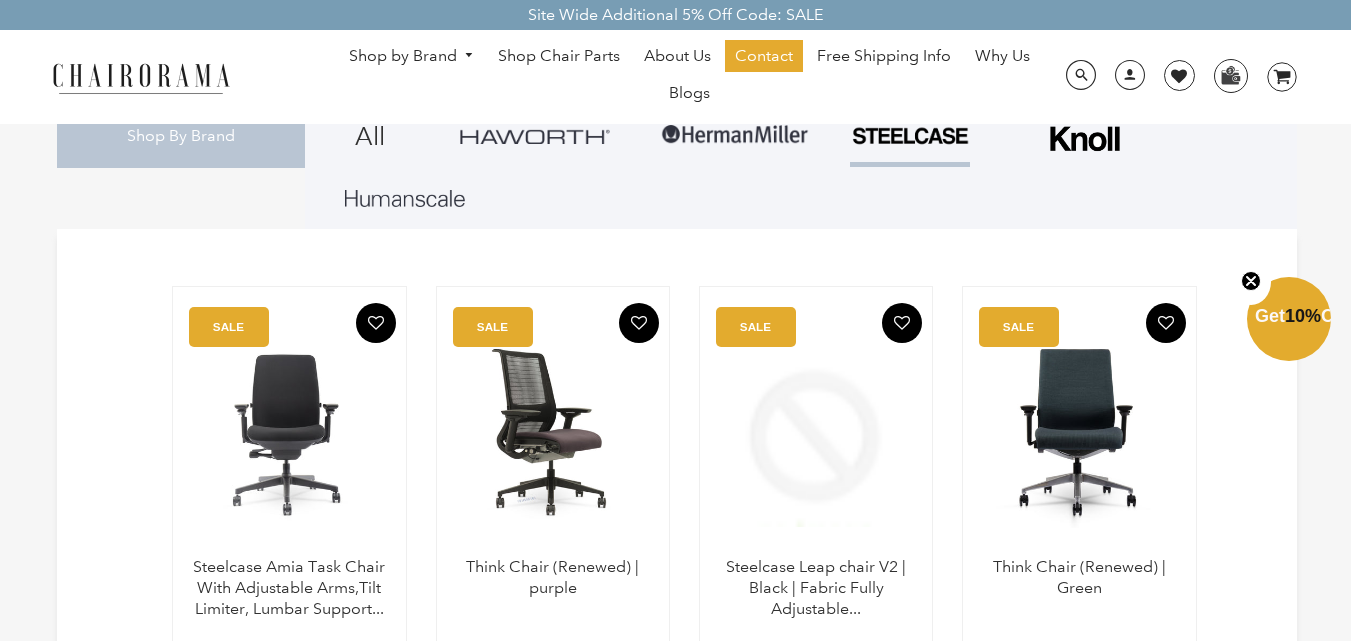 click at bounding box center (553, 432) 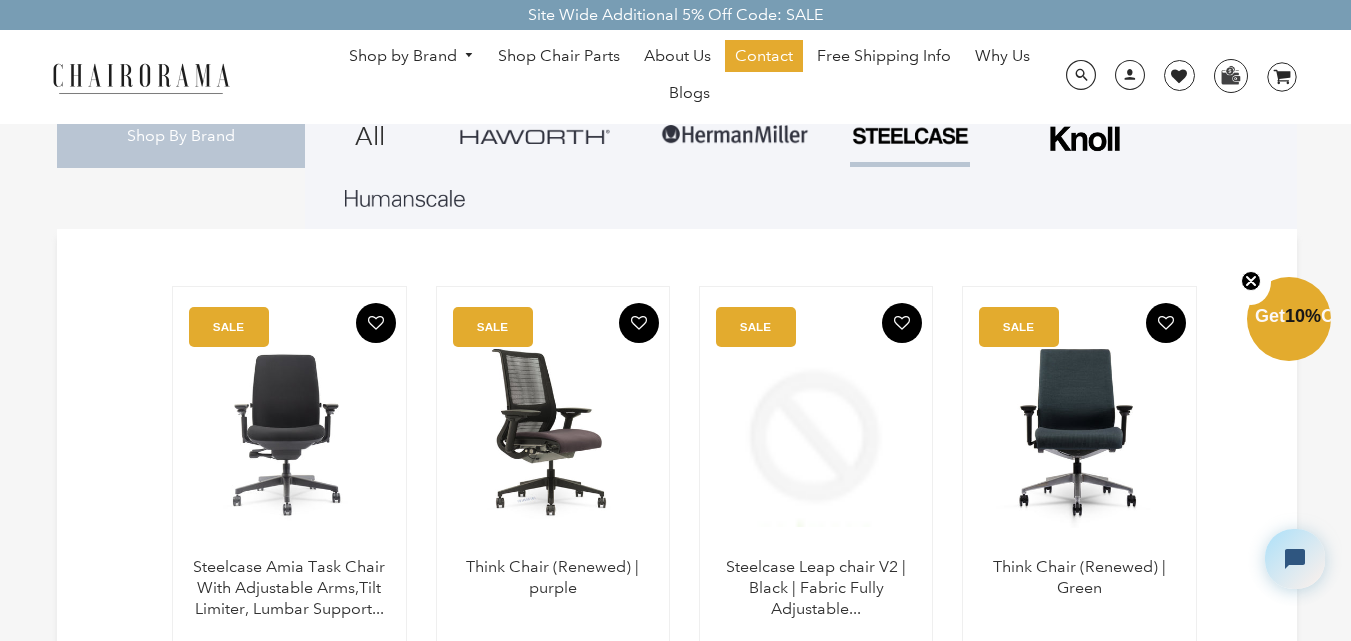 scroll, scrollTop: 0, scrollLeft: 0, axis: both 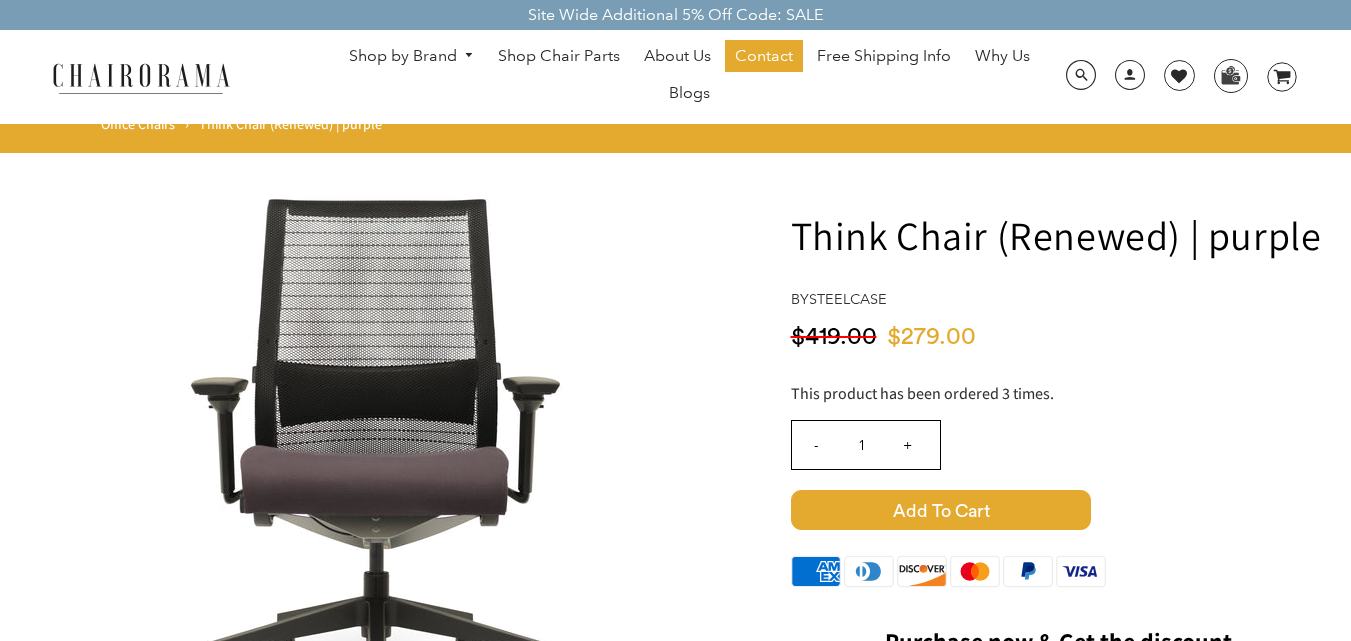 click at bounding box center [383, 459] 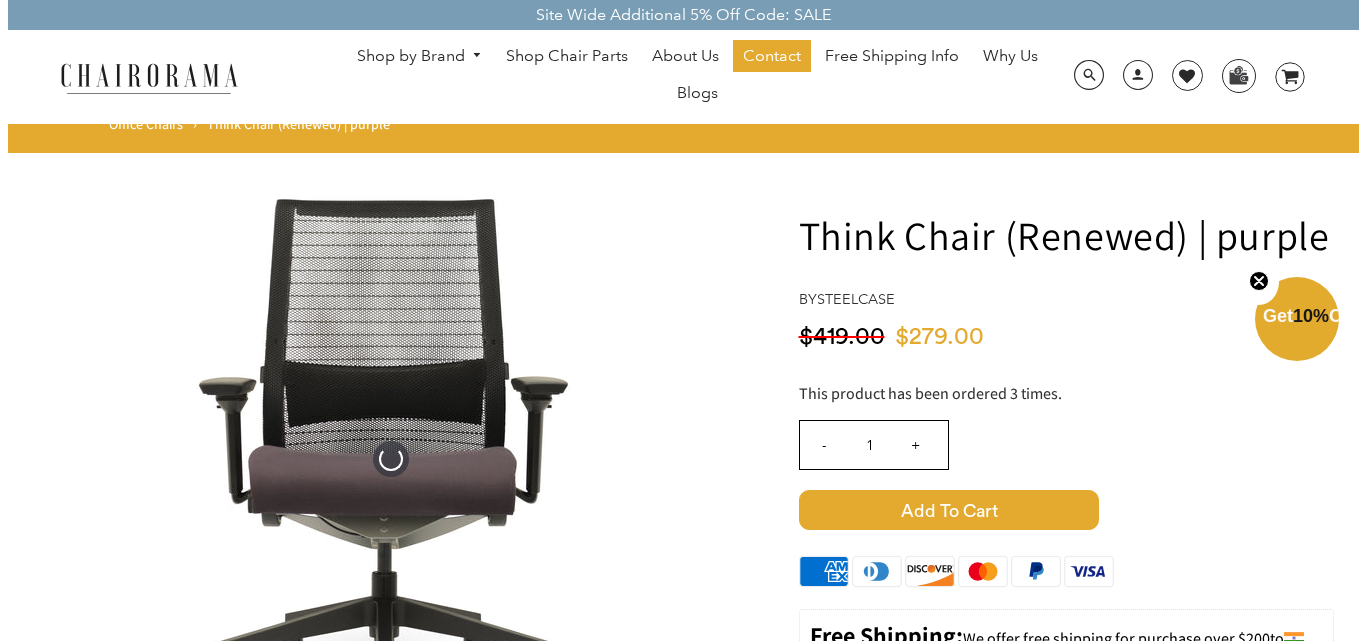 scroll, scrollTop: 0, scrollLeft: 0, axis: both 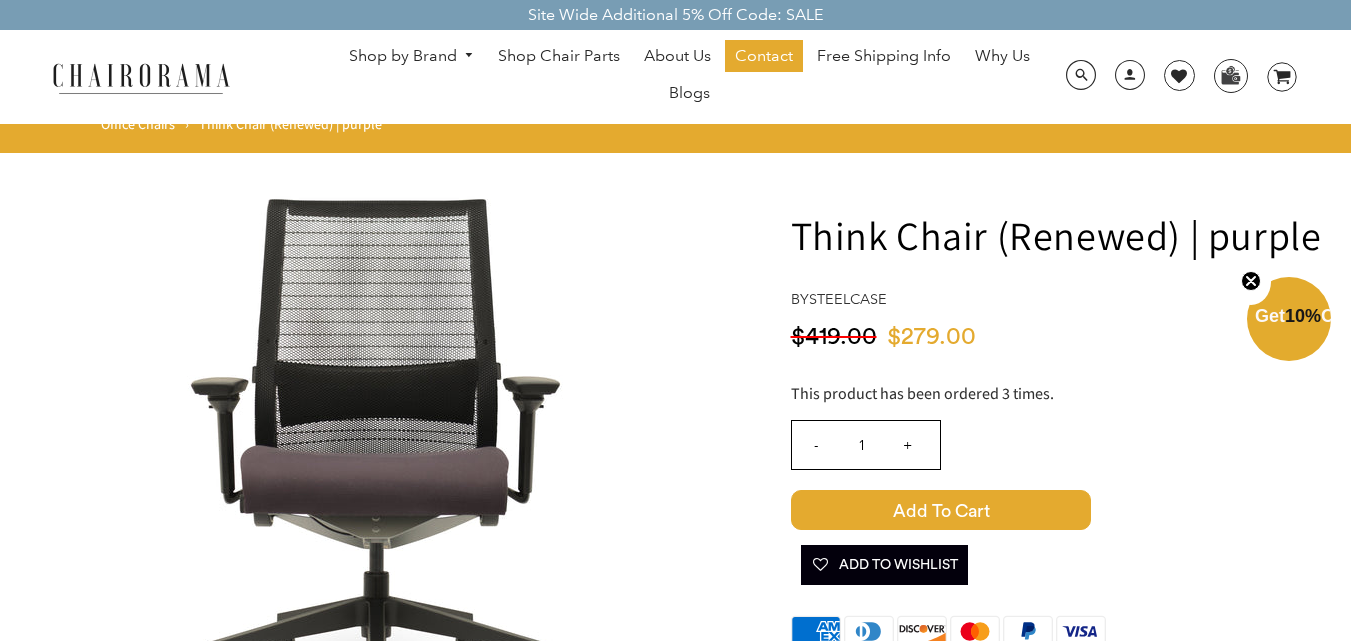 click at bounding box center [383, 459] 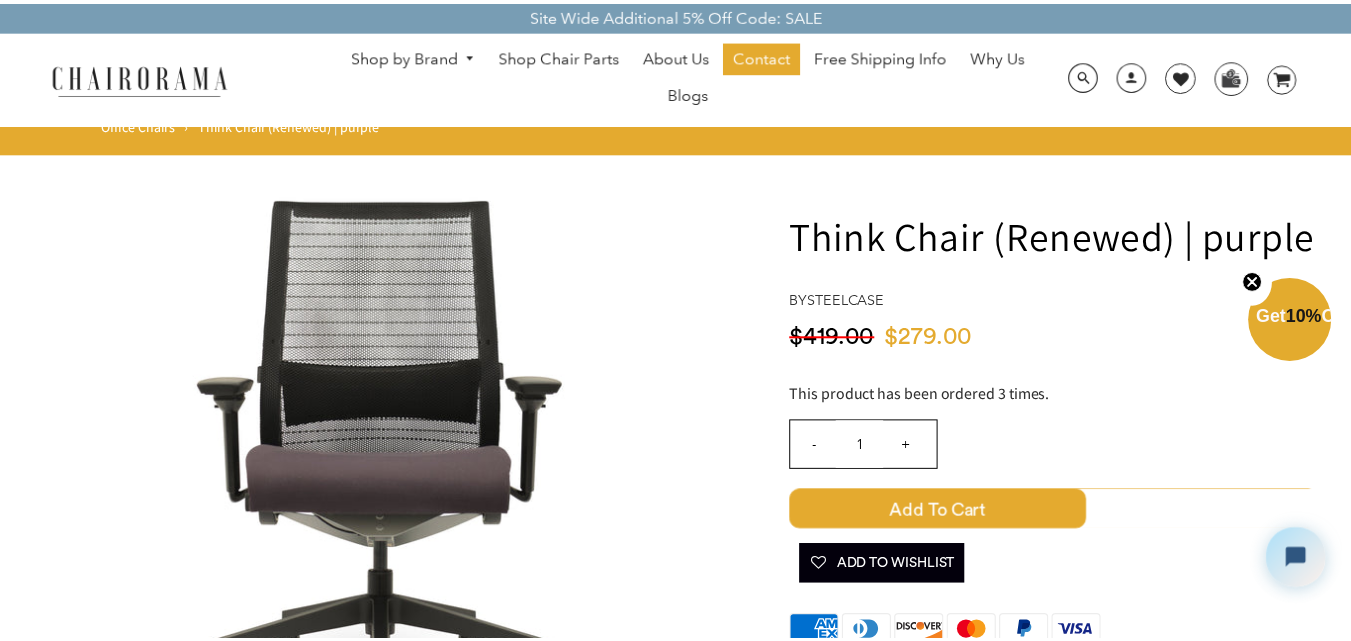 scroll, scrollTop: 0, scrollLeft: 0, axis: both 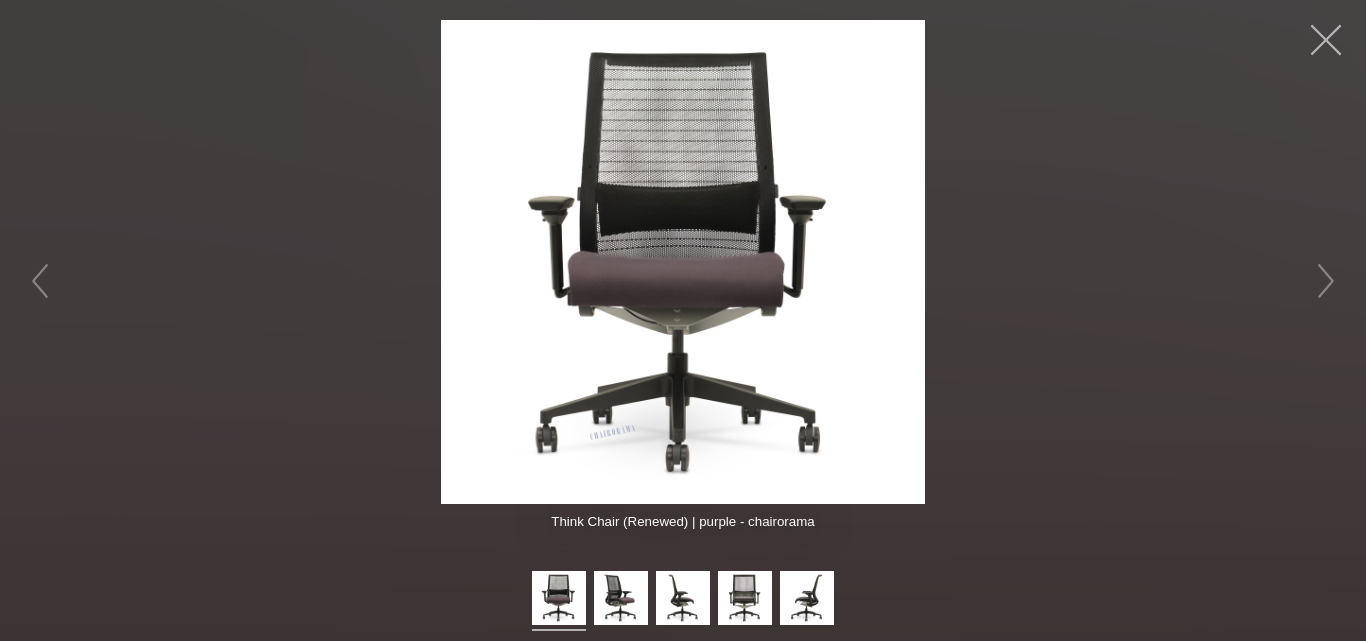 click at bounding box center [1326, 40] 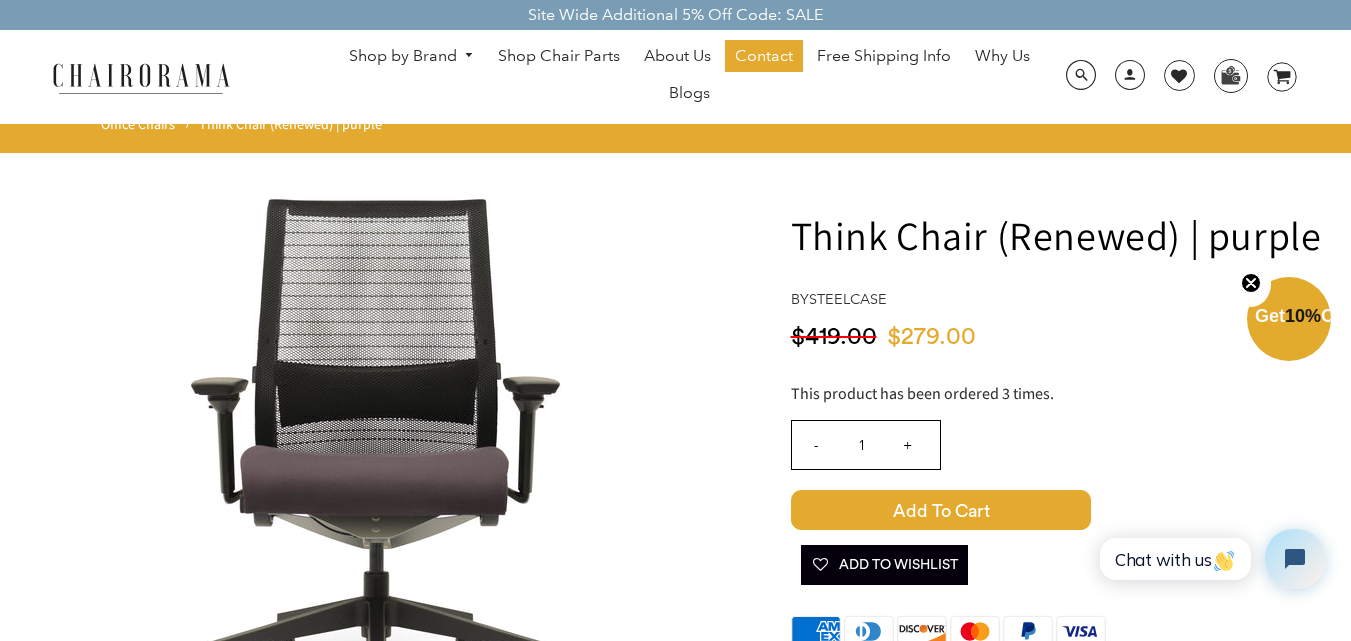 click at bounding box center (466, 55) 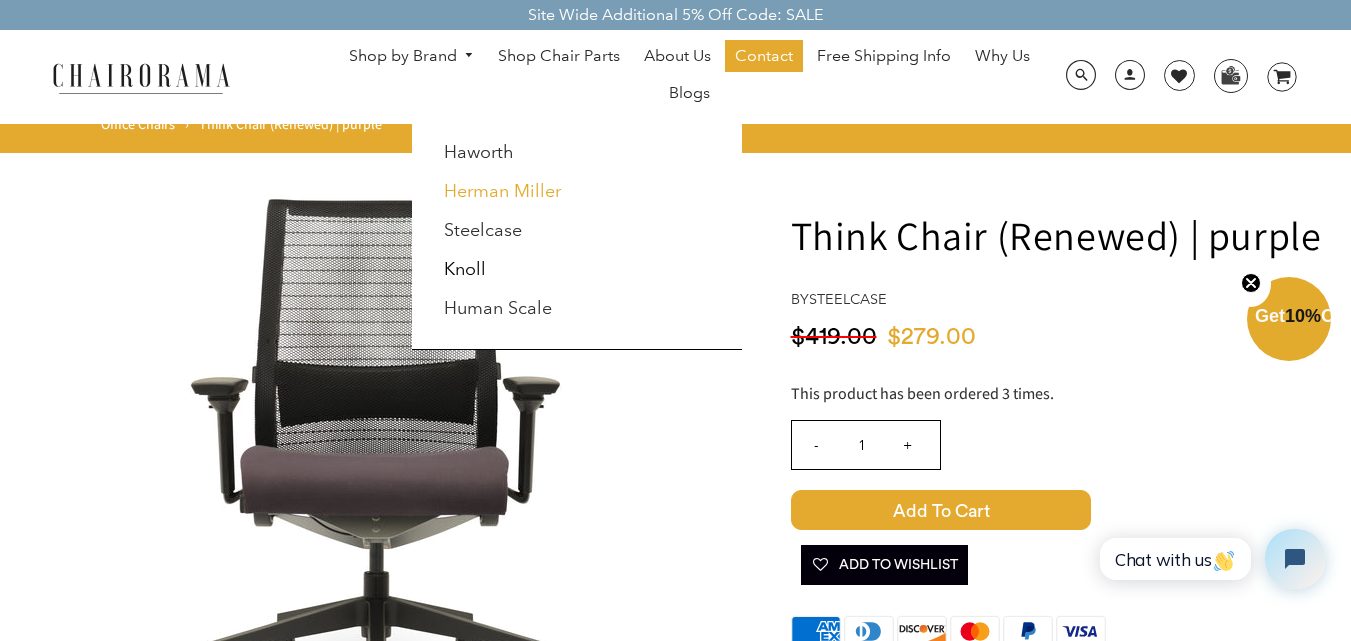 click on "Herman Miller" at bounding box center [502, 191] 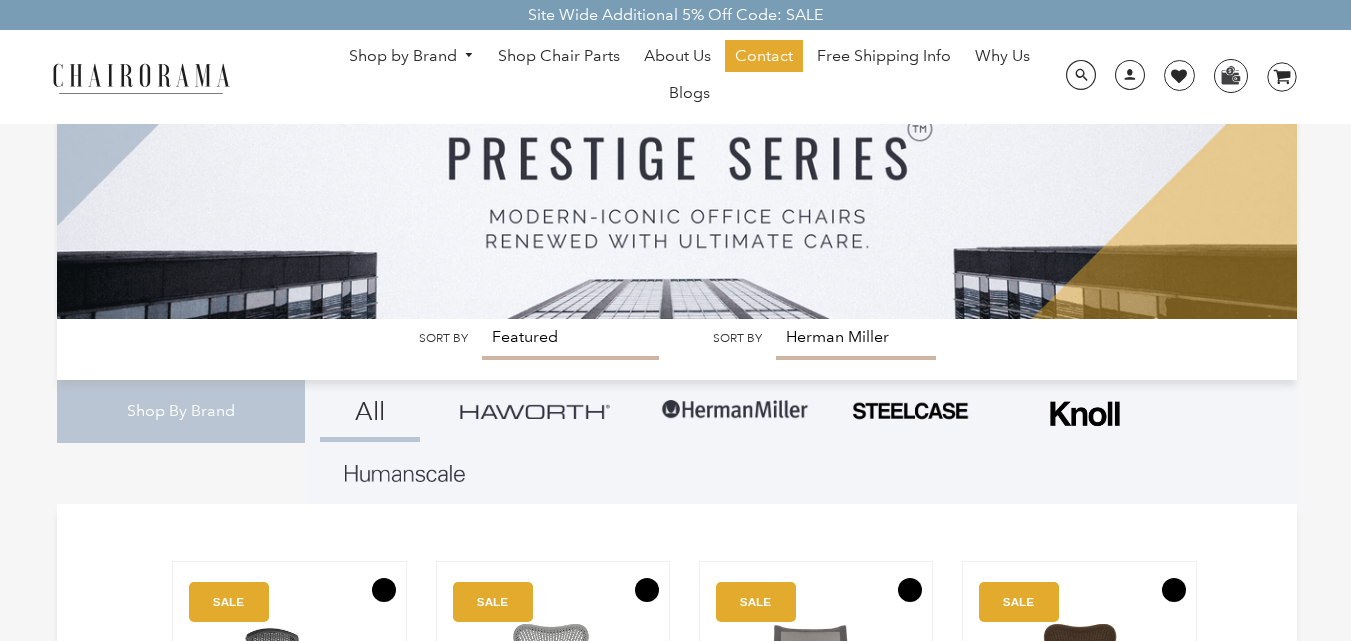 scroll, scrollTop: 300, scrollLeft: 0, axis: vertical 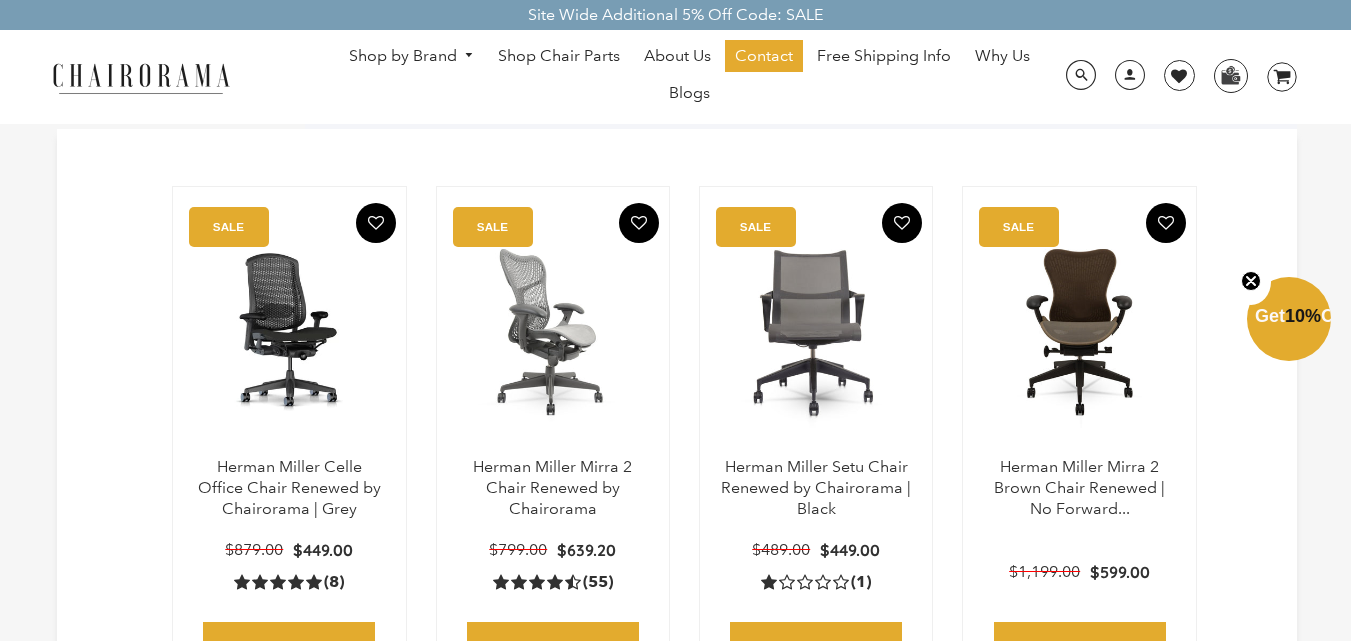 click at bounding box center [553, 332] 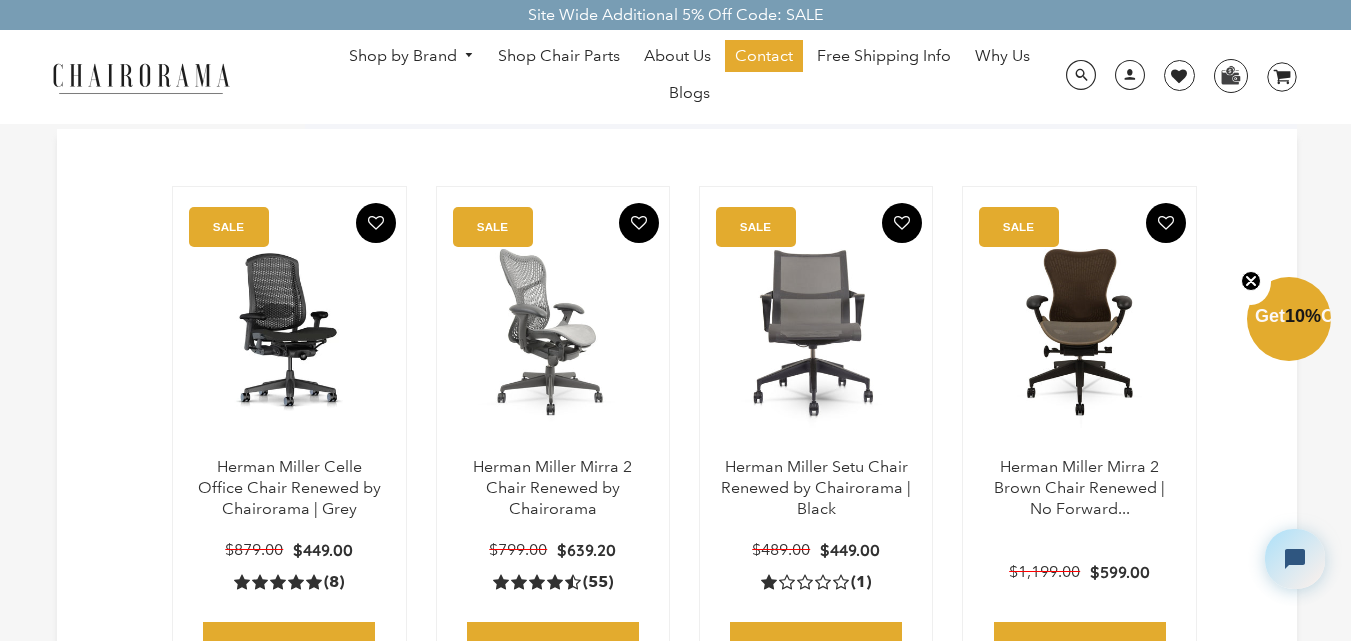 scroll, scrollTop: 0, scrollLeft: 0, axis: both 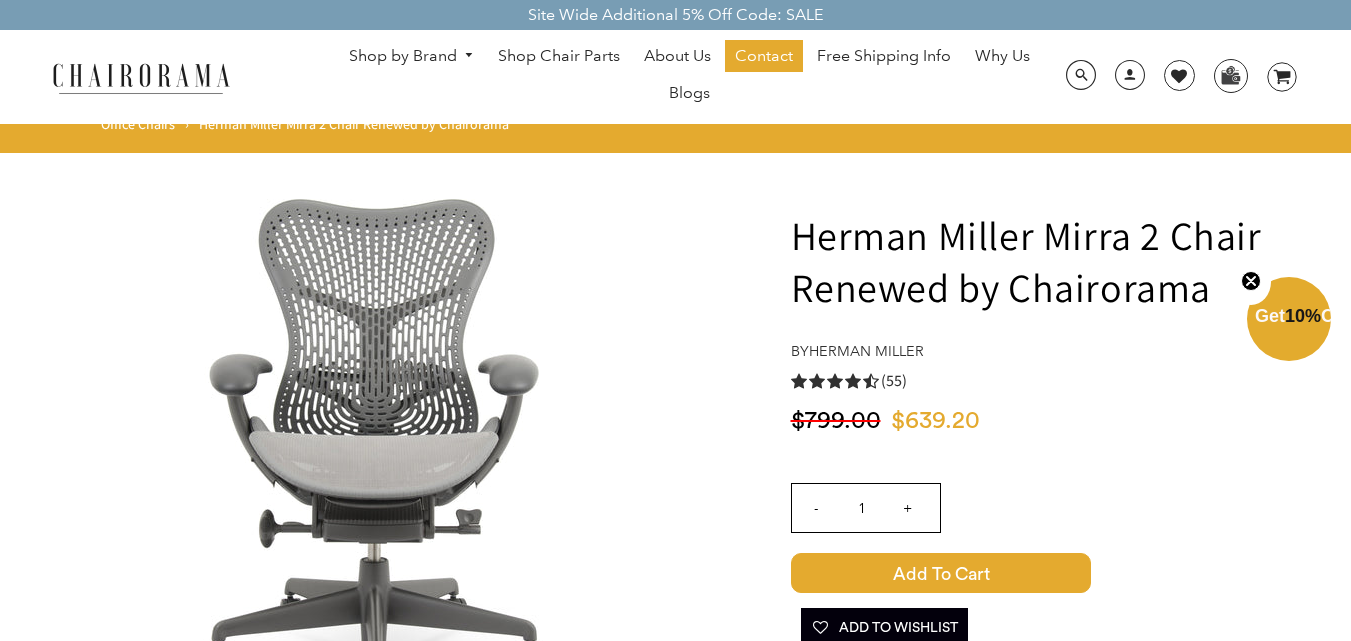 click at bounding box center [383, 459] 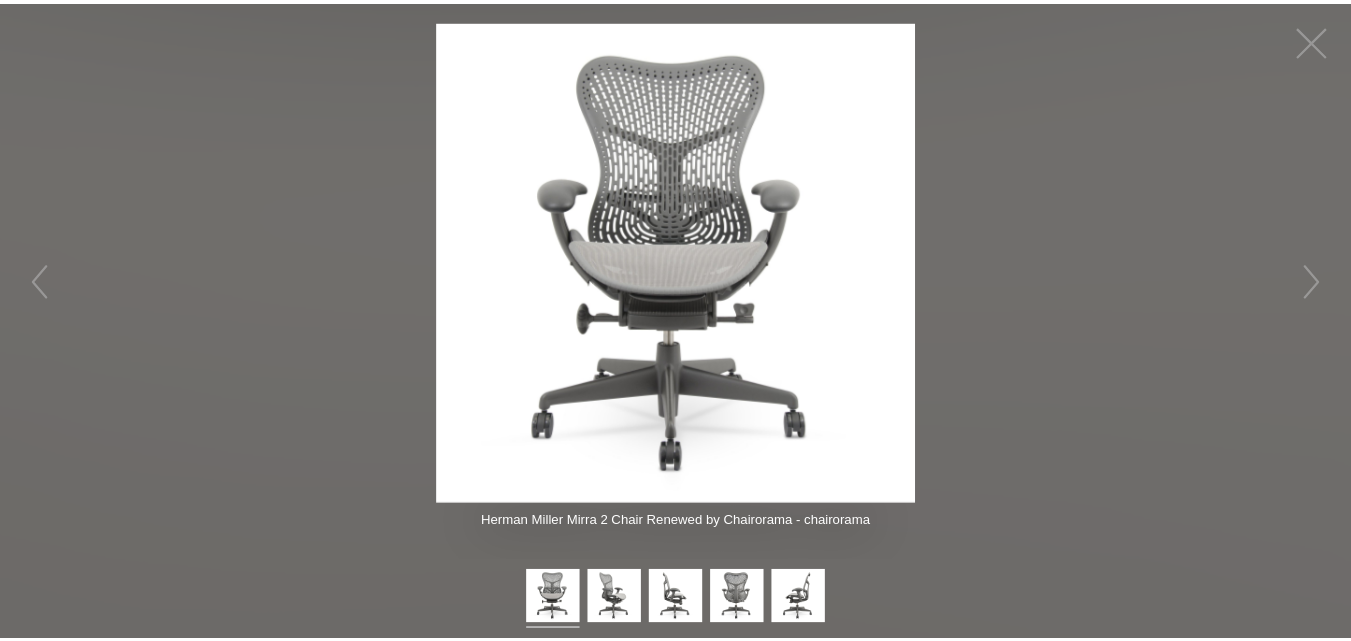 scroll, scrollTop: 0, scrollLeft: 0, axis: both 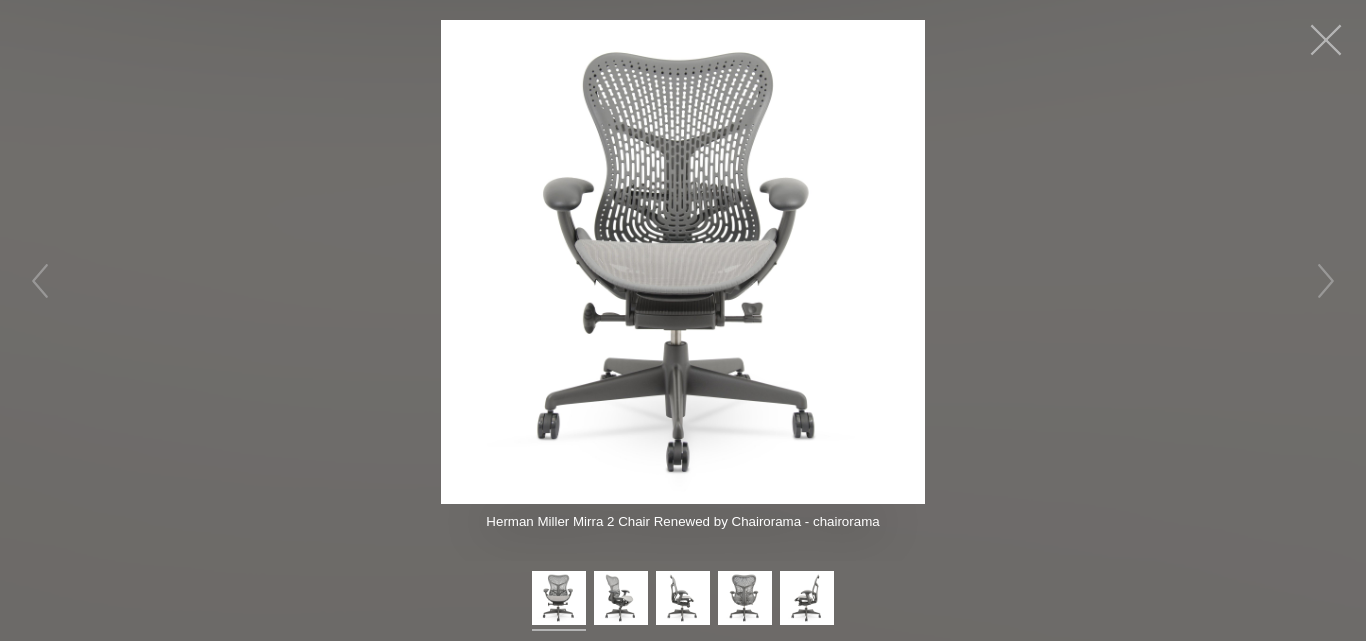 click at bounding box center (1326, 40) 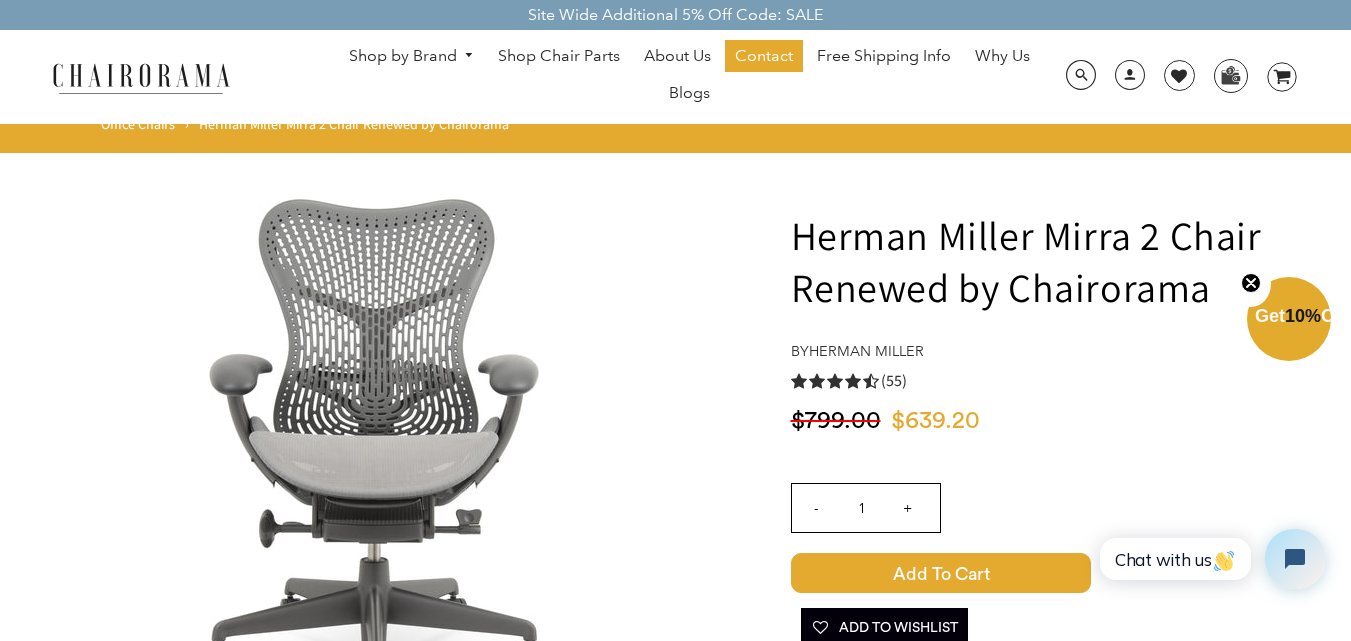 click on "Shop by Brand" at bounding box center (412, 56) 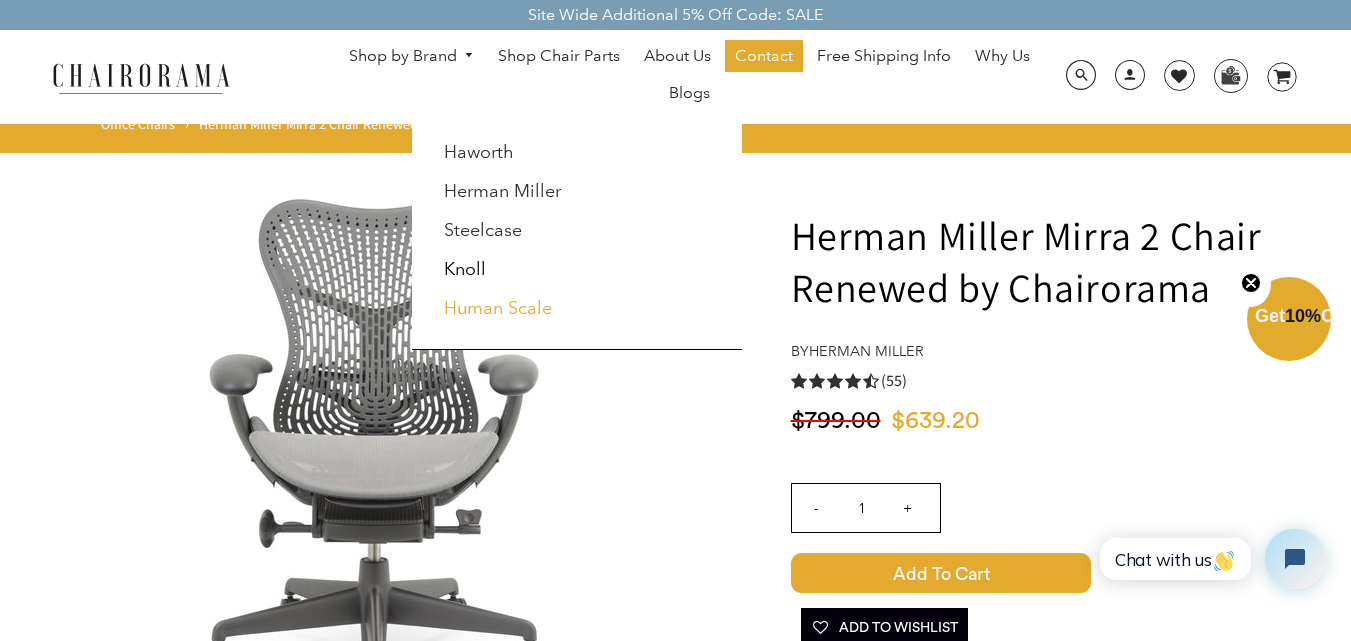 click on "Human Scale" at bounding box center [498, 308] 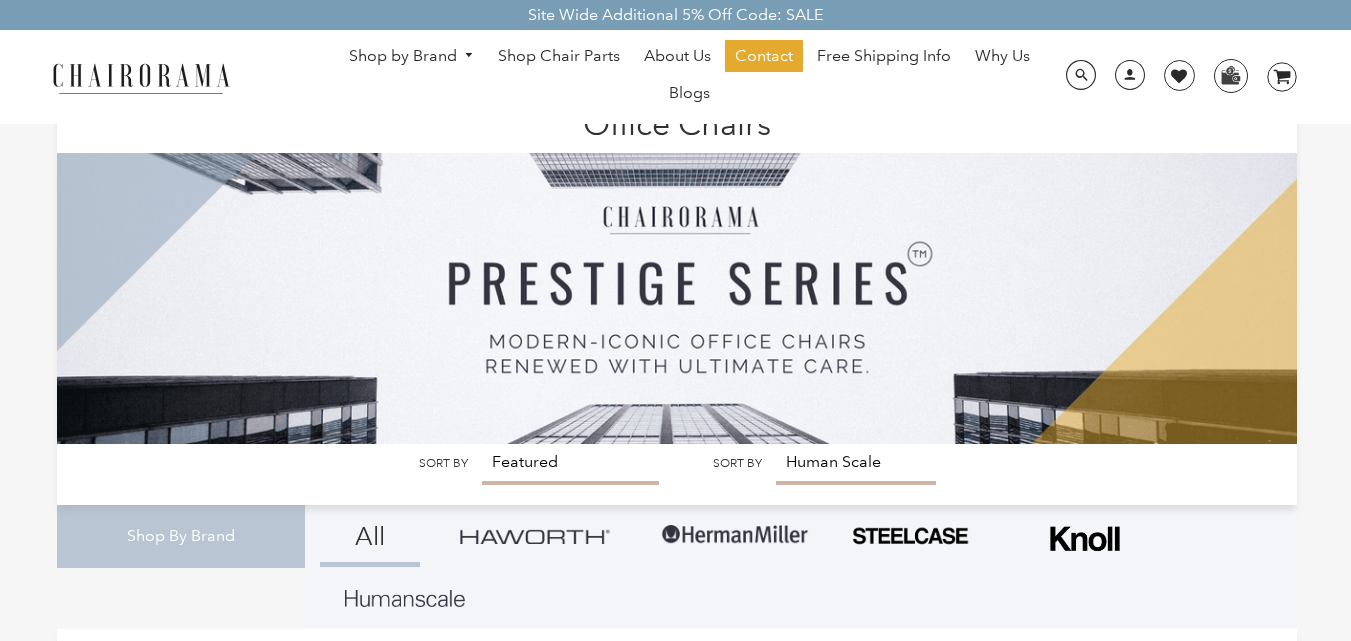 scroll, scrollTop: 0, scrollLeft: 0, axis: both 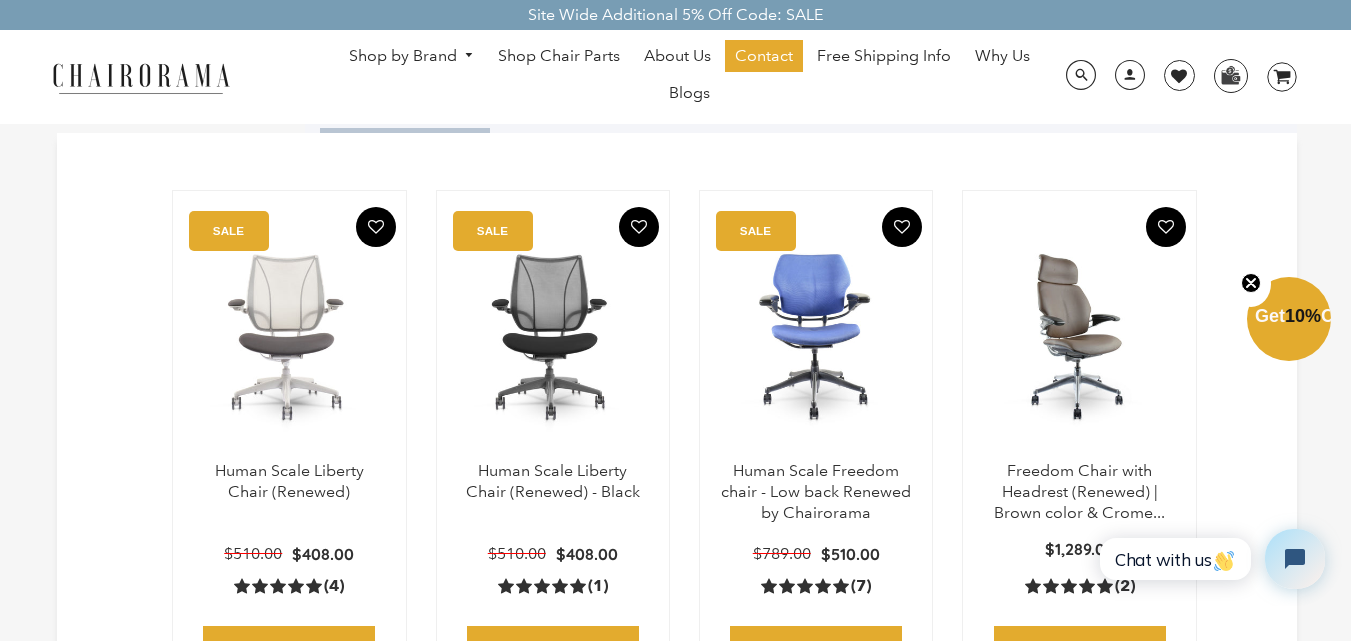 click at bounding box center (1079, 336) 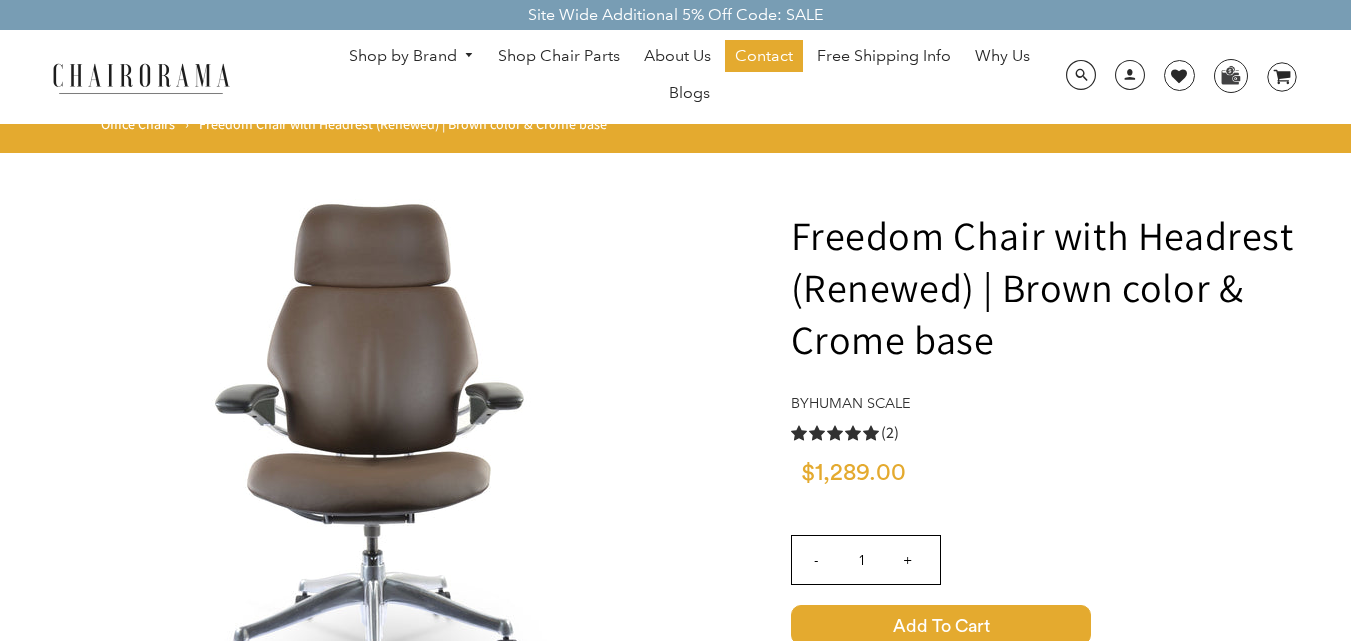scroll, scrollTop: 0, scrollLeft: 0, axis: both 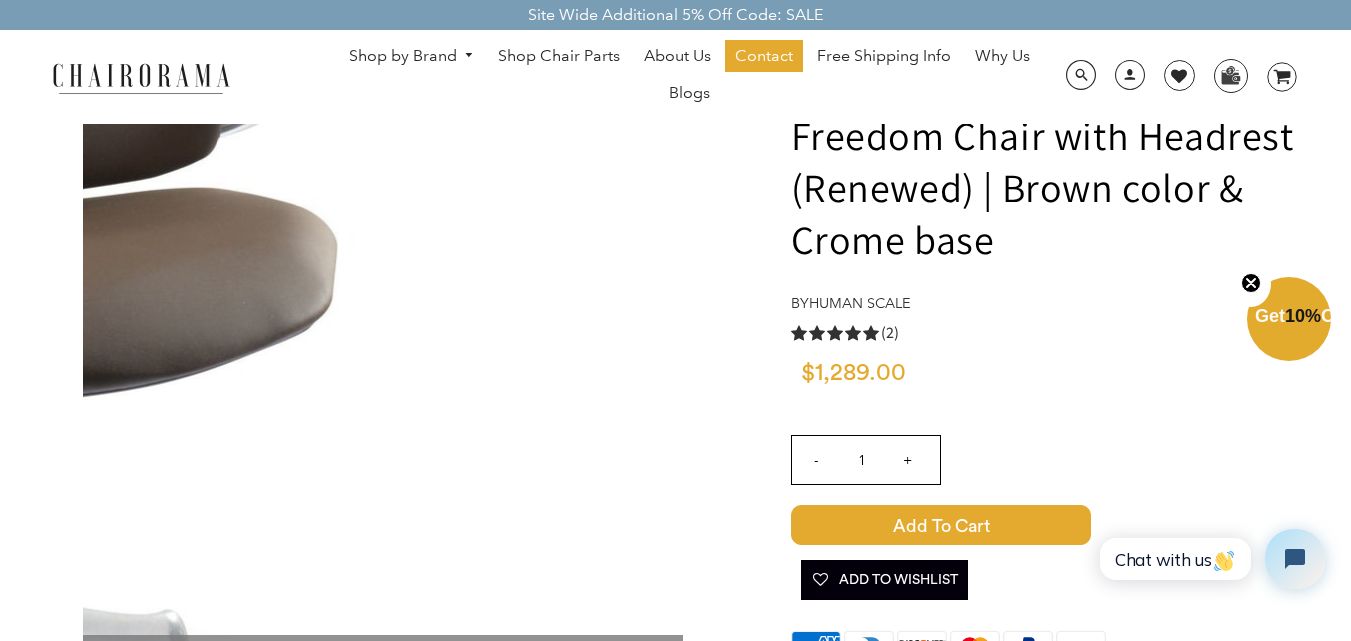 click at bounding box center (383, 359) 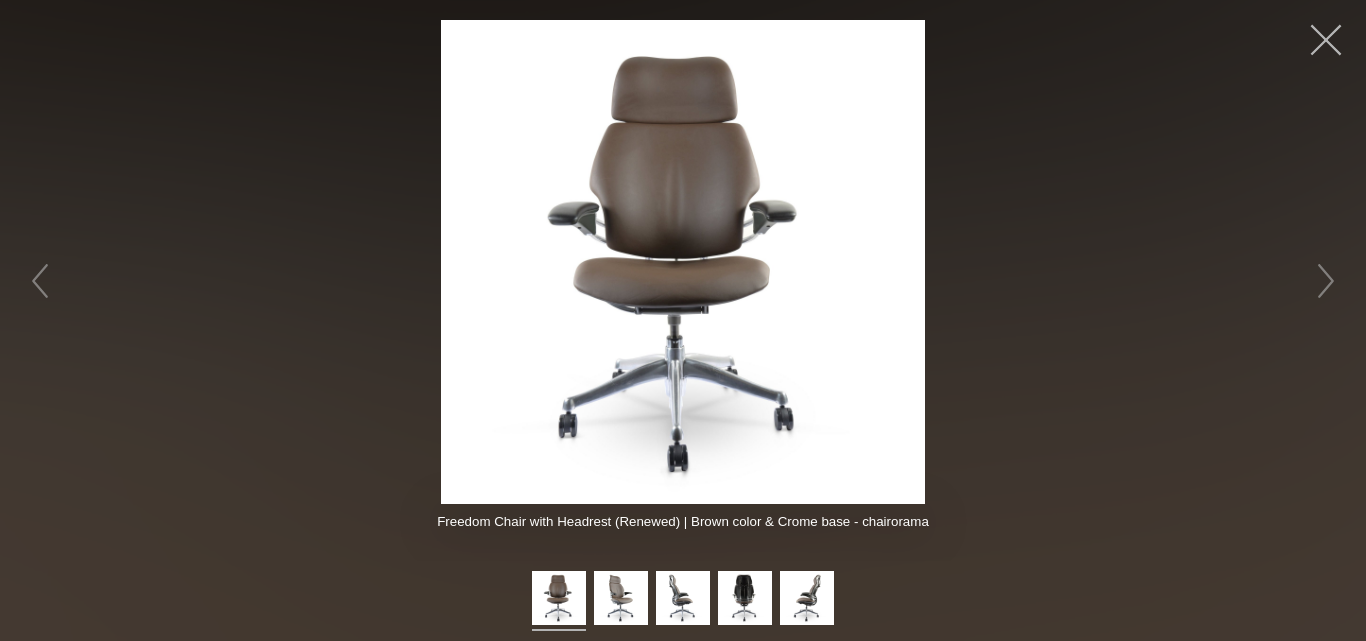 click at bounding box center [1326, 40] 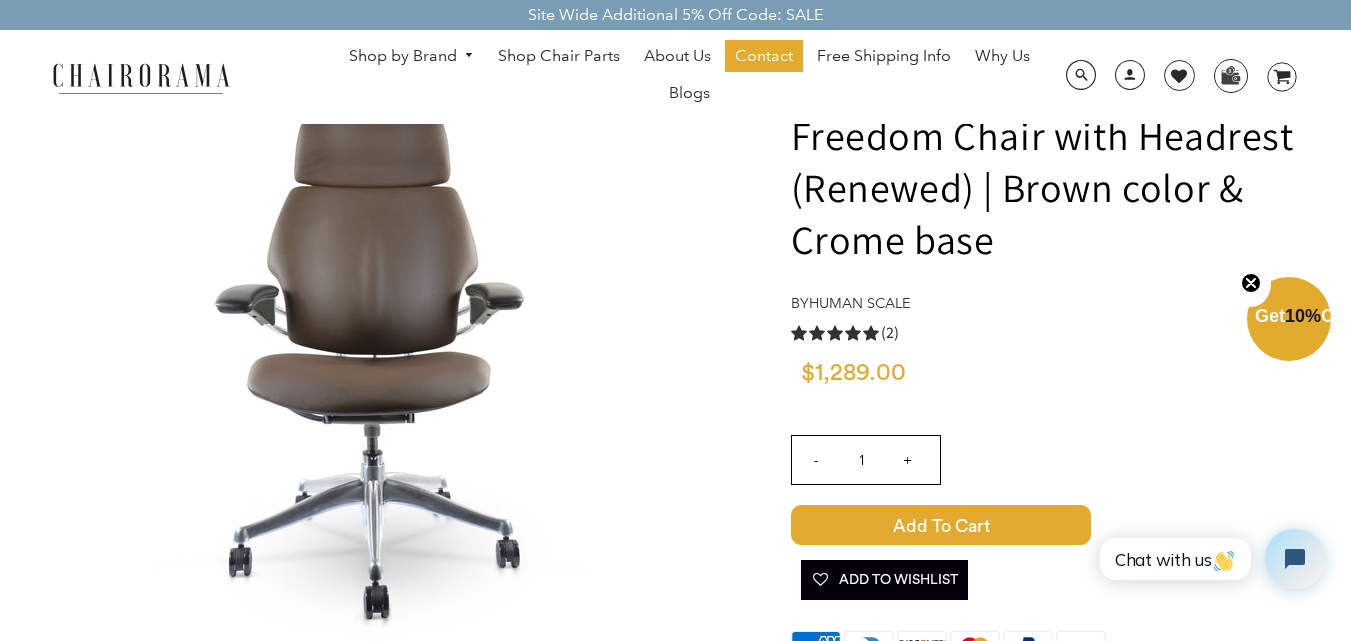 click on "Shop by Brand" at bounding box center [412, 56] 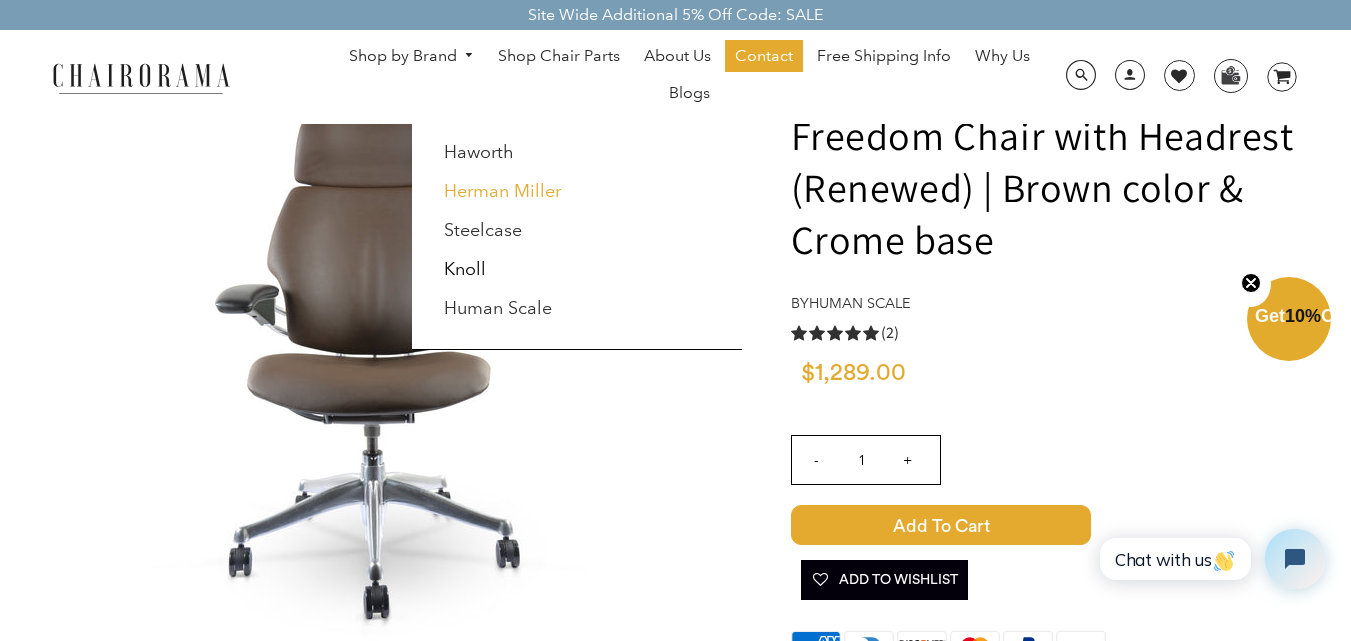 click on "Herman Miller" at bounding box center (502, 191) 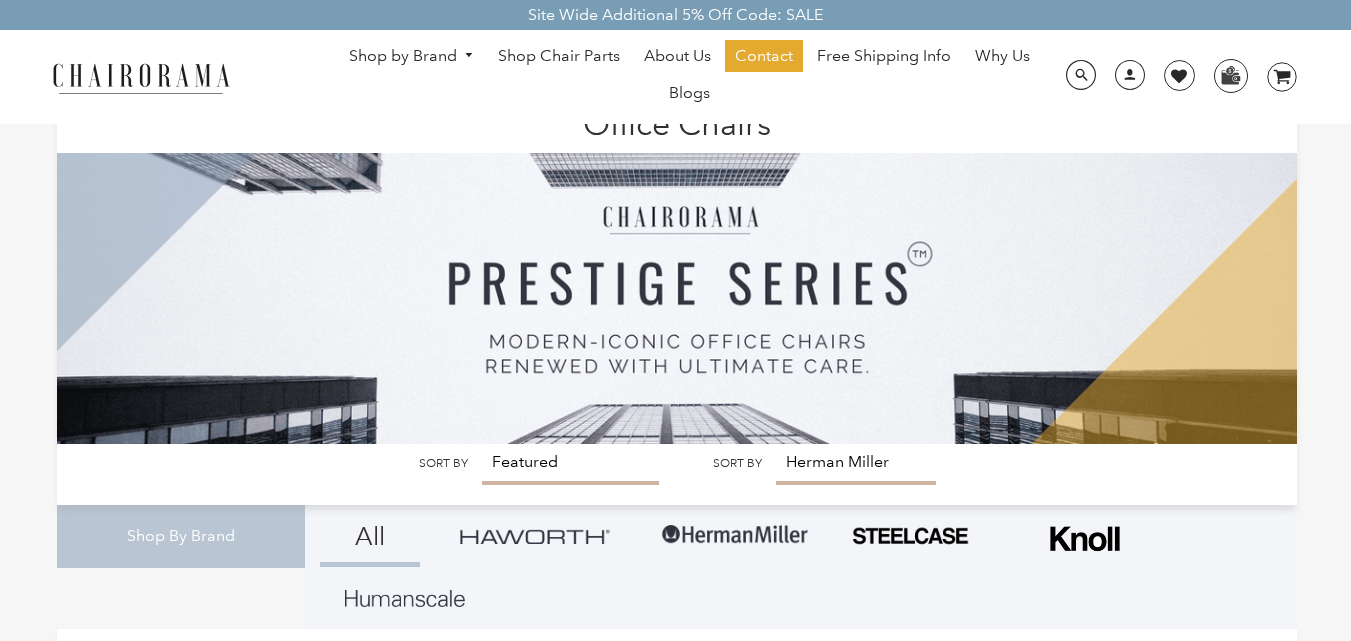 scroll, scrollTop: 0, scrollLeft: 0, axis: both 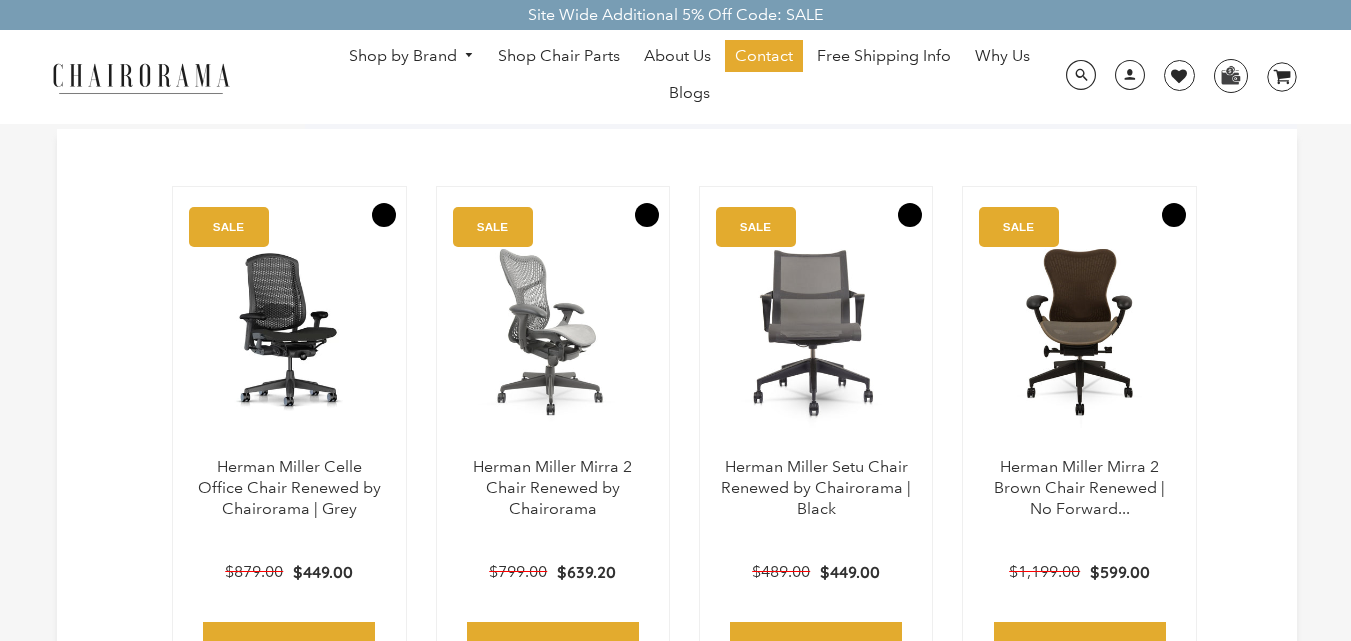 click at bounding box center (553, 332) 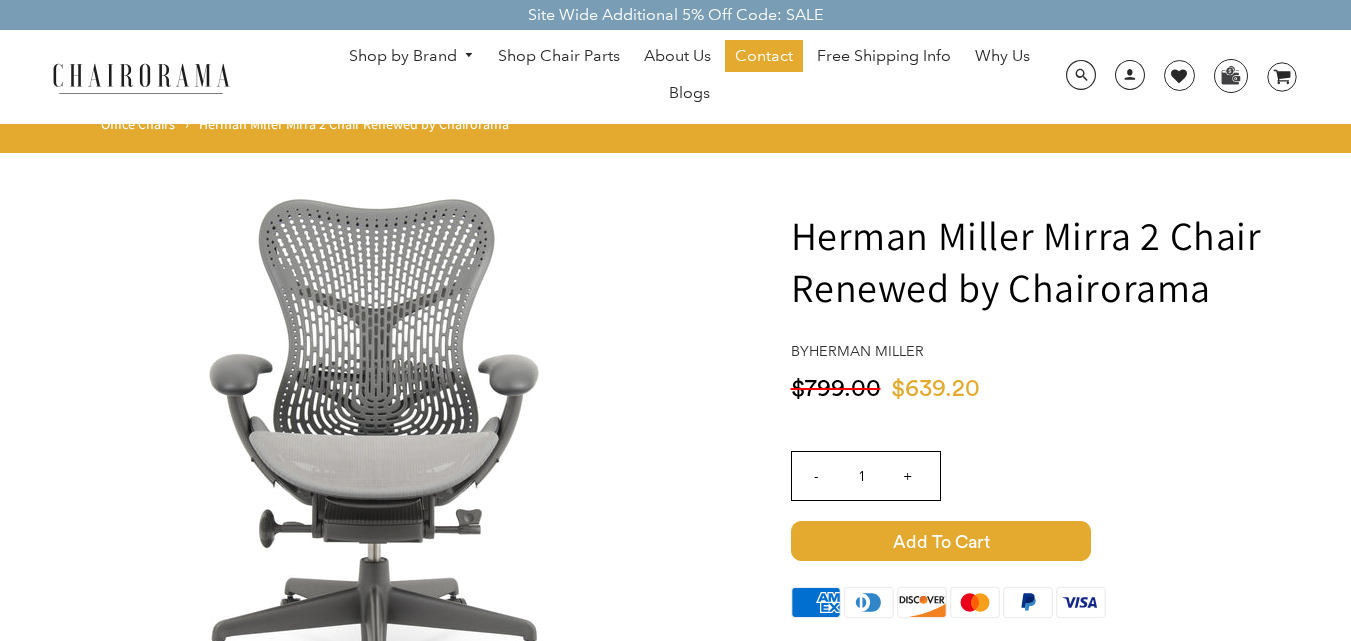 scroll, scrollTop: 0, scrollLeft: 0, axis: both 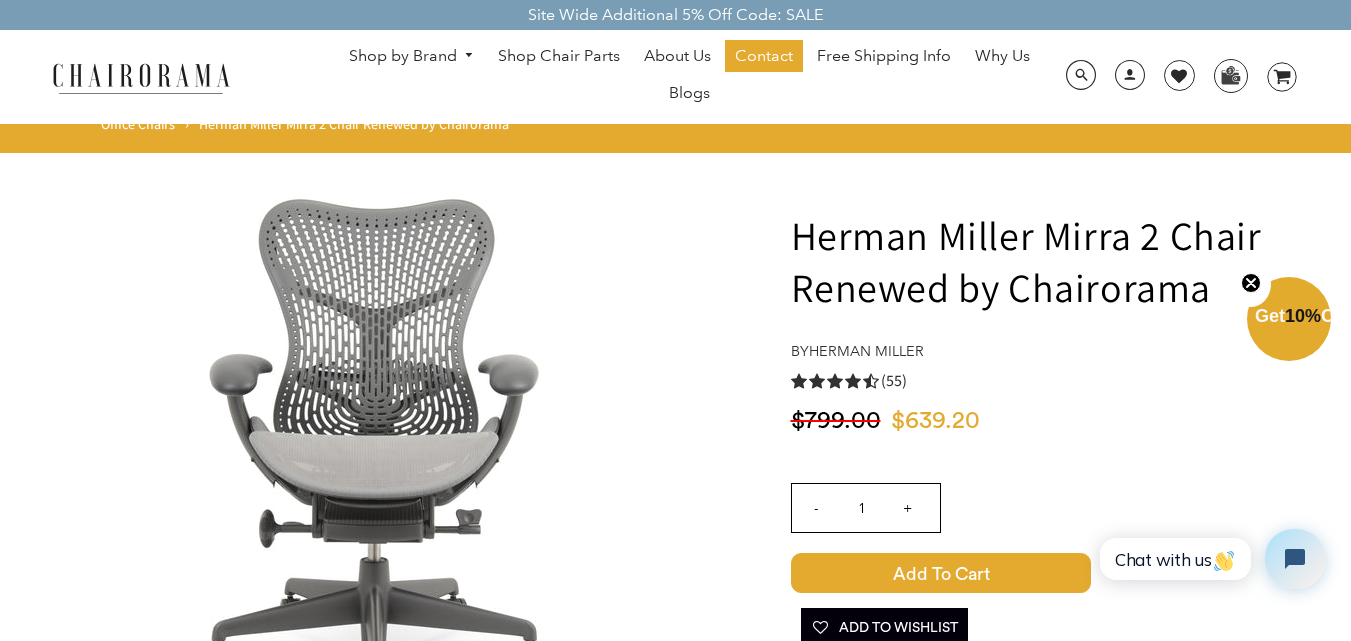 click on "Shop by Brand" at bounding box center [412, 56] 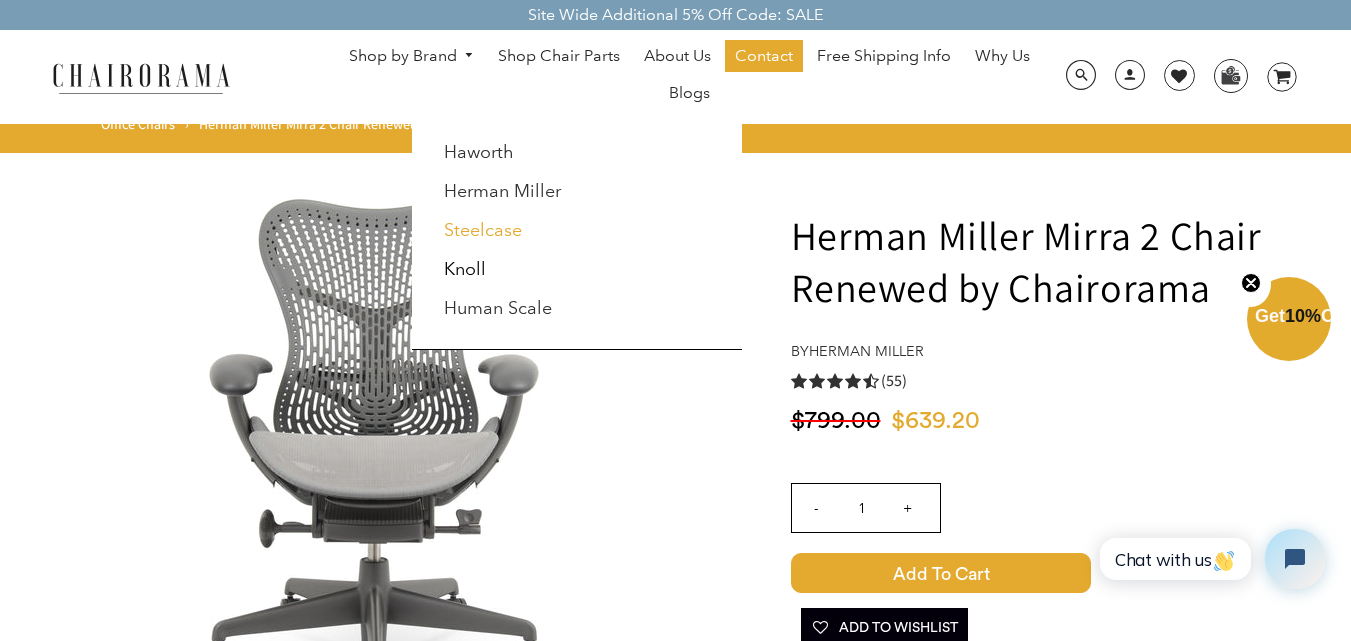 click on "Steelcase" at bounding box center (483, 230) 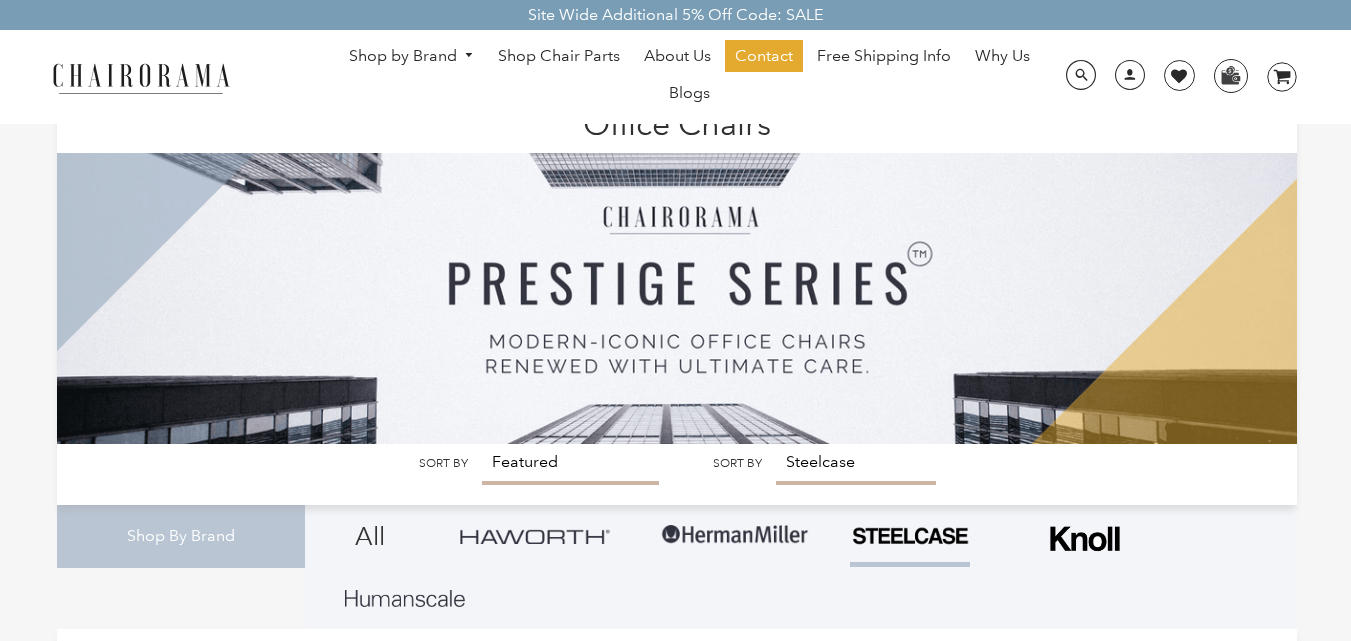 scroll, scrollTop: 244, scrollLeft: 0, axis: vertical 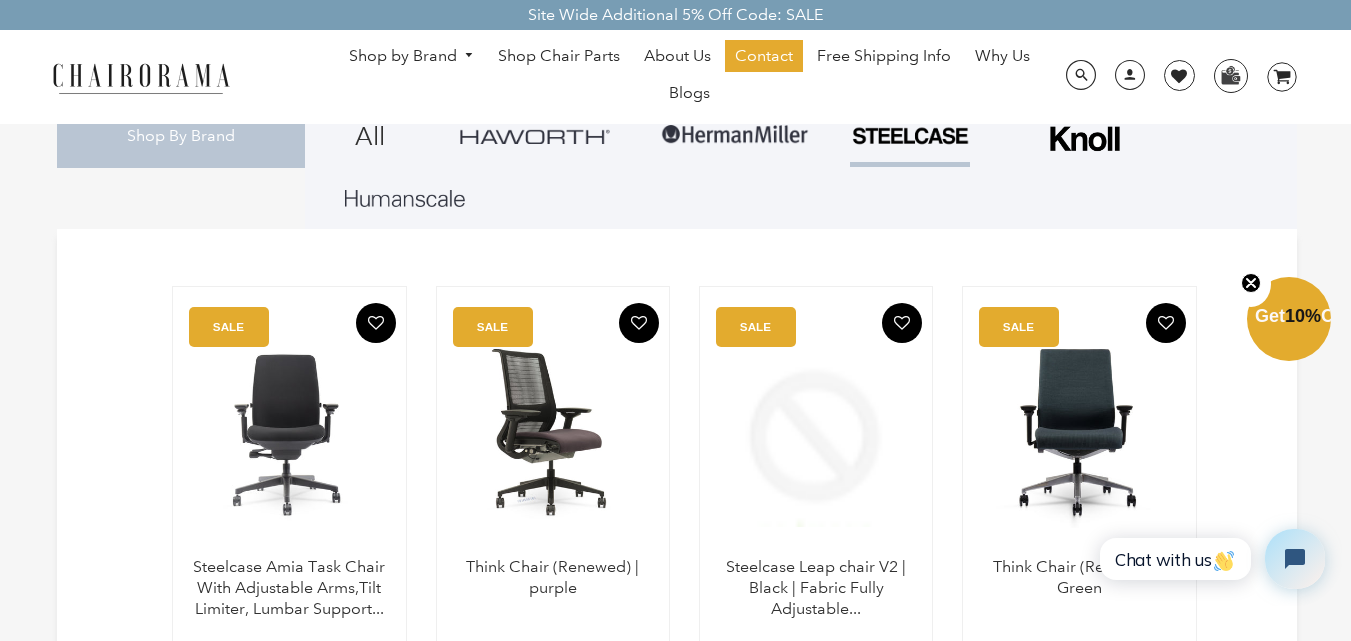 click at bounding box center (553, 432) 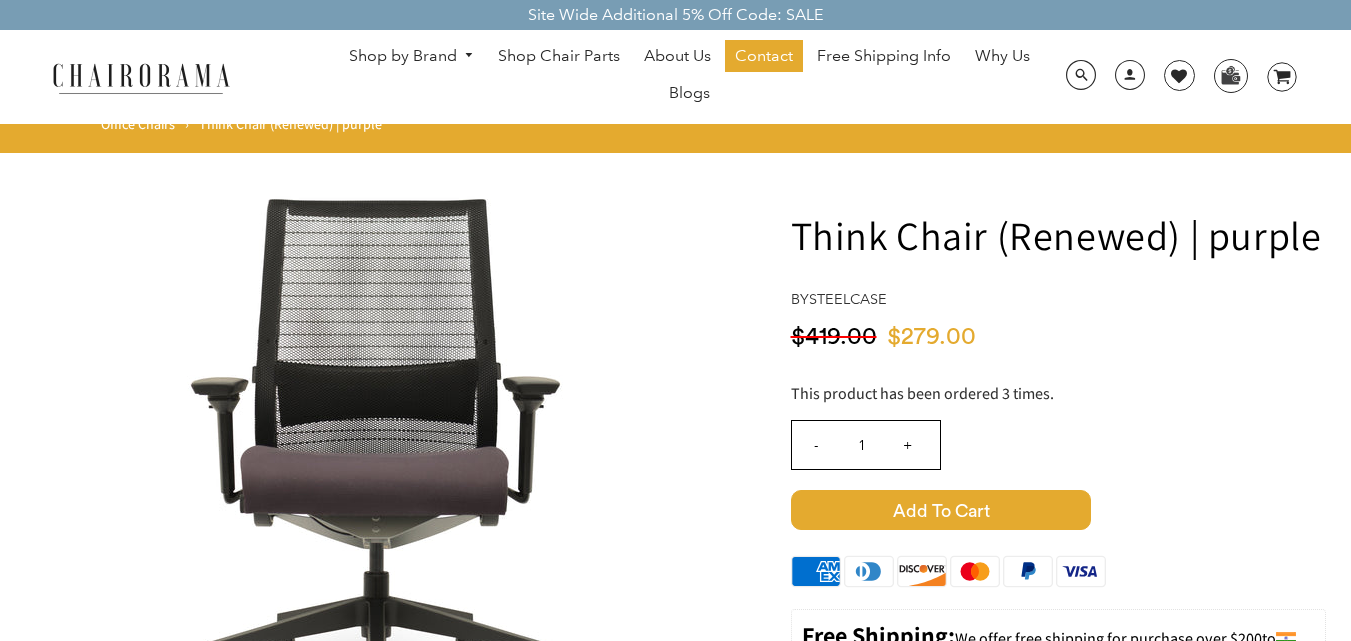 scroll, scrollTop: 0, scrollLeft: 0, axis: both 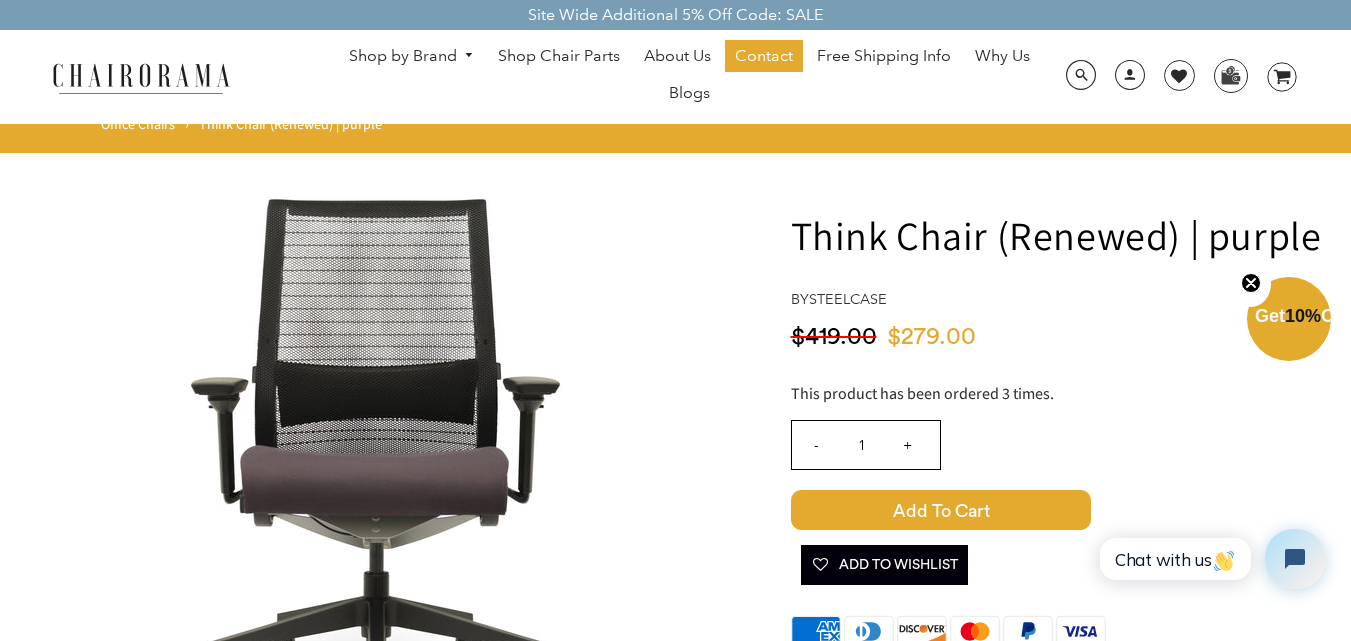 click on "Shop by Brand" at bounding box center (412, 56) 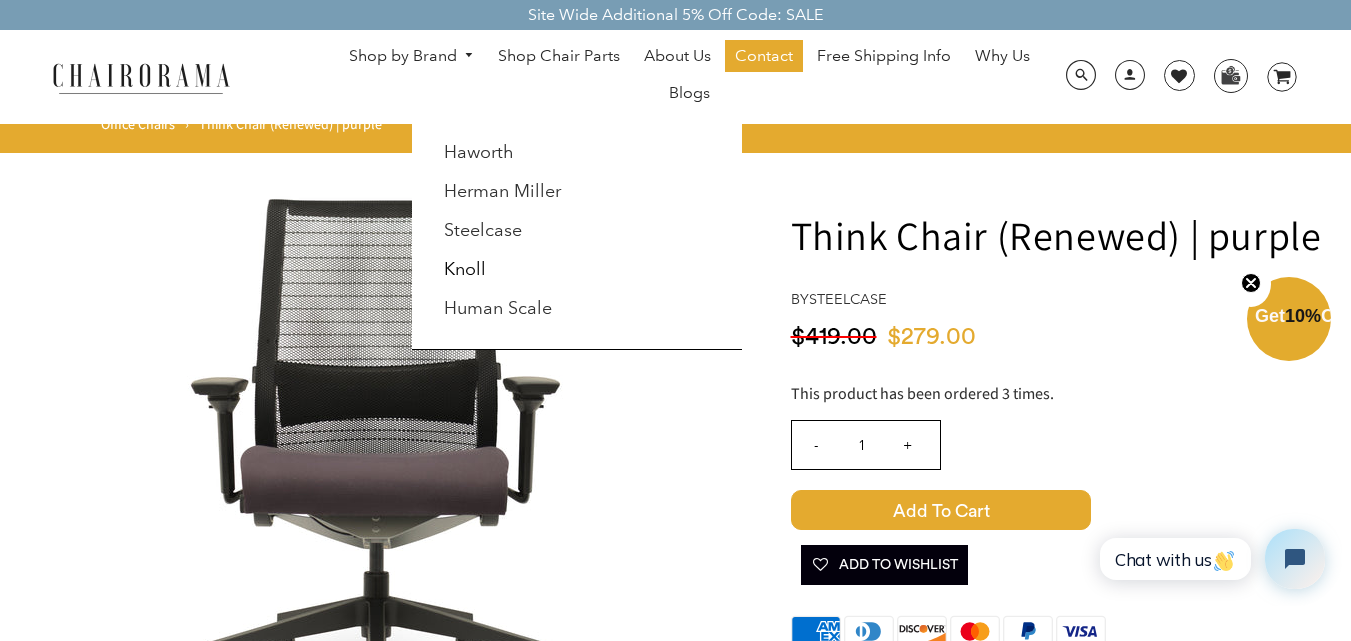 click on "Haworth" at bounding box center [523, 153] 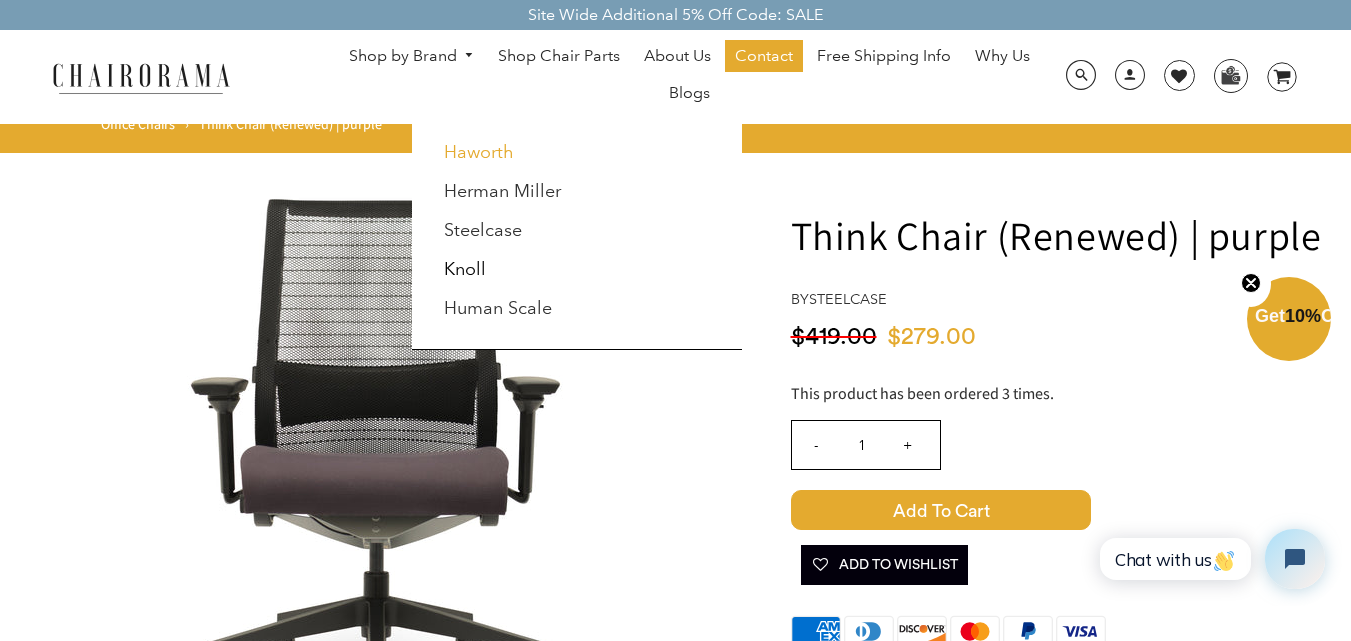 click on "Haworth" at bounding box center [479, 152] 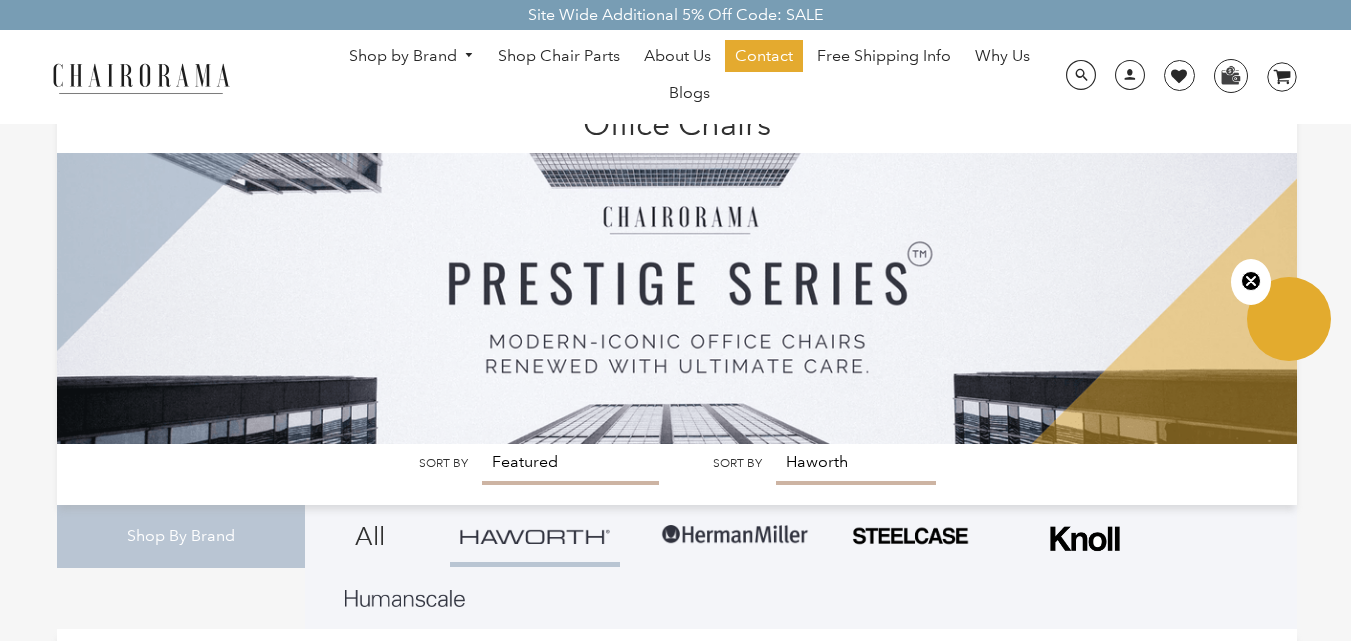scroll, scrollTop: 200, scrollLeft: 0, axis: vertical 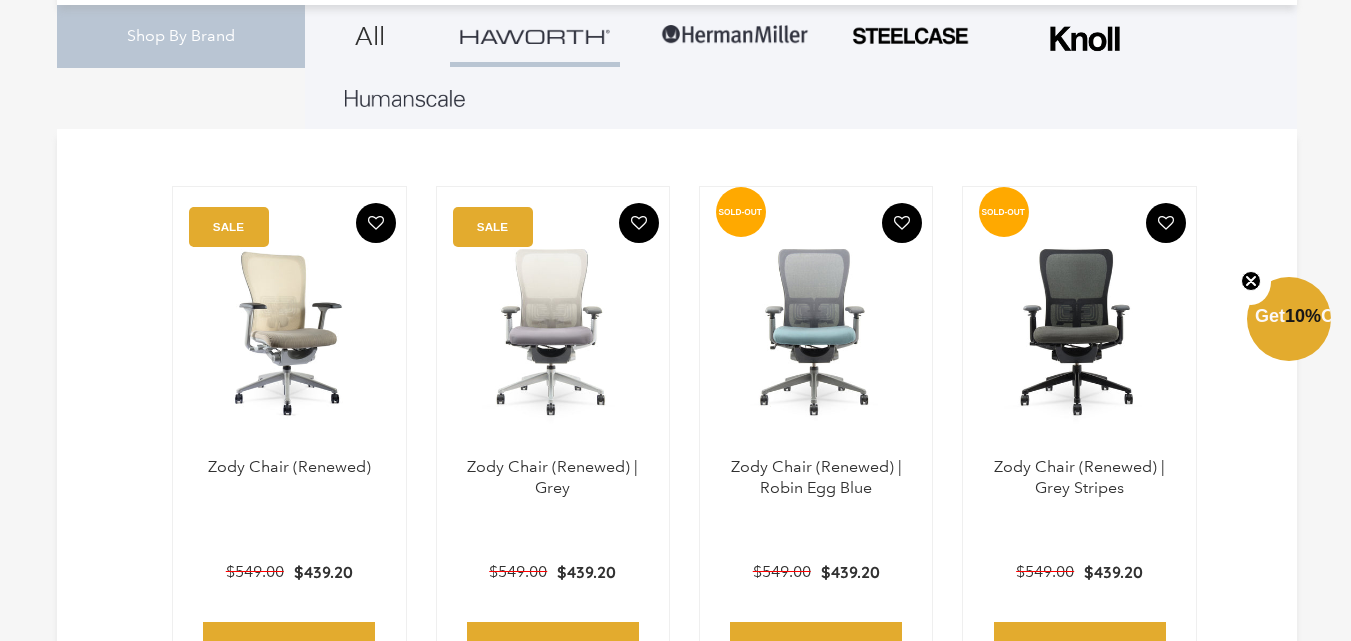 click at bounding box center (289, 332) 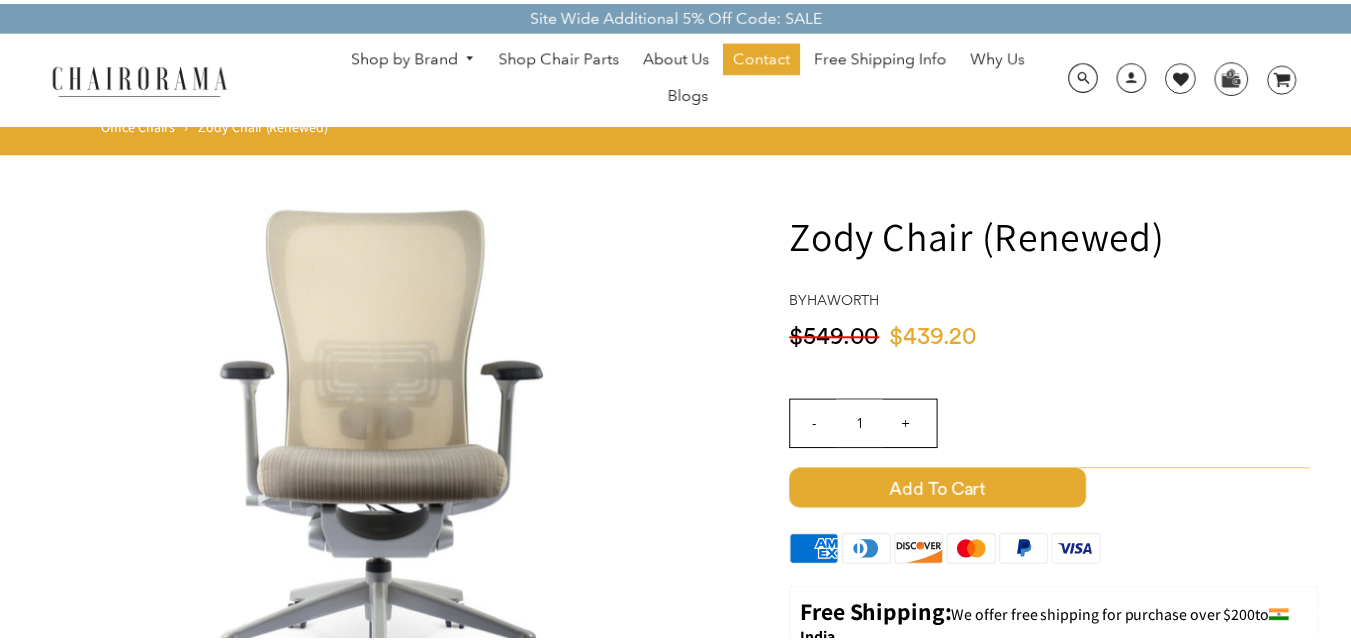 scroll, scrollTop: 0, scrollLeft: 0, axis: both 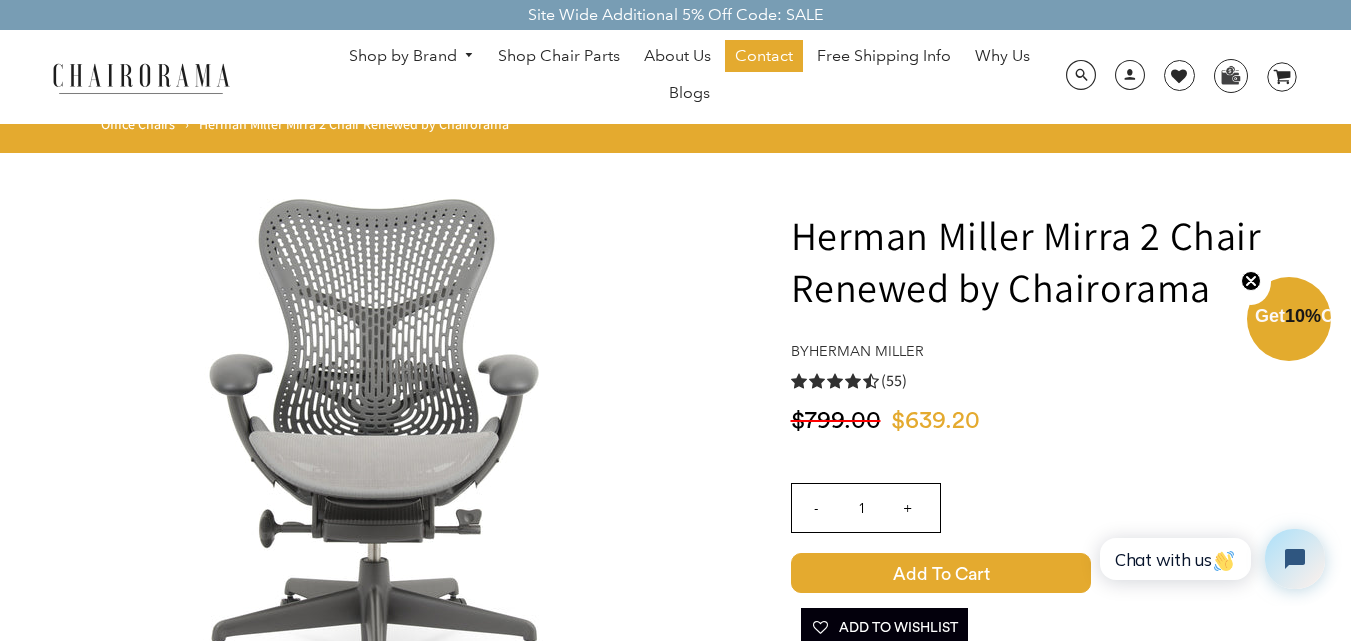 click at bounding box center (141, 77) 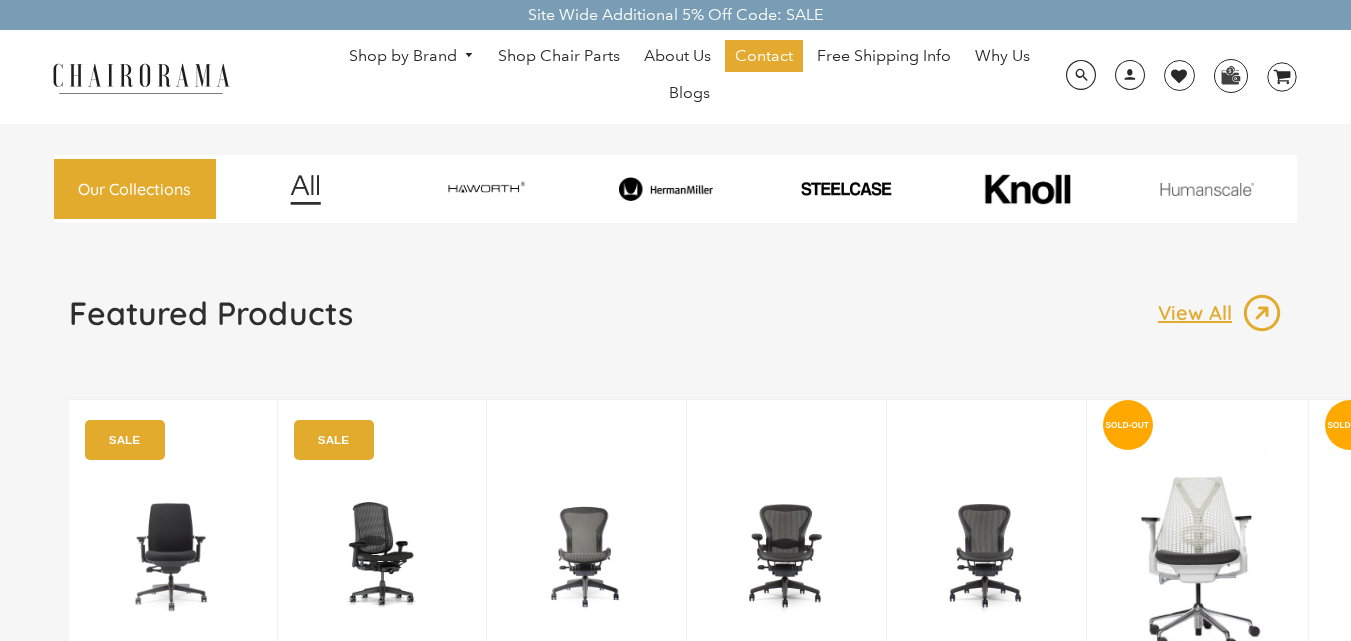 scroll, scrollTop: 0, scrollLeft: 0, axis: both 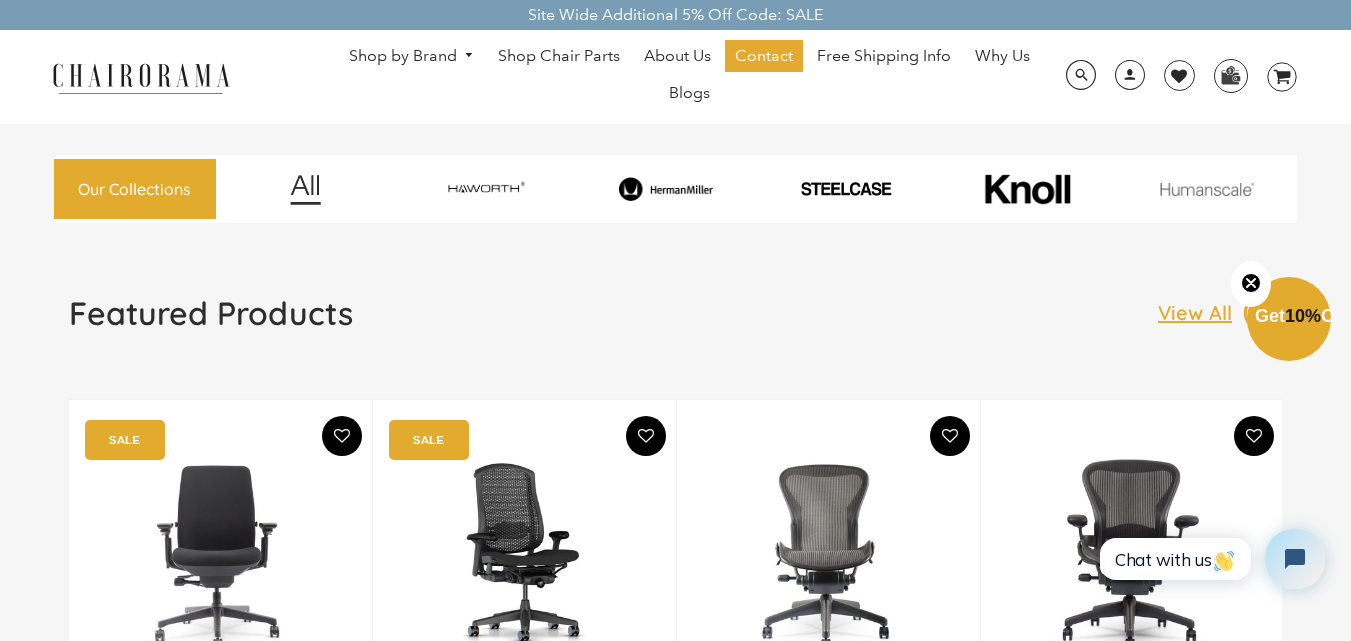 click on "Shop by Brand" at bounding box center (412, 56) 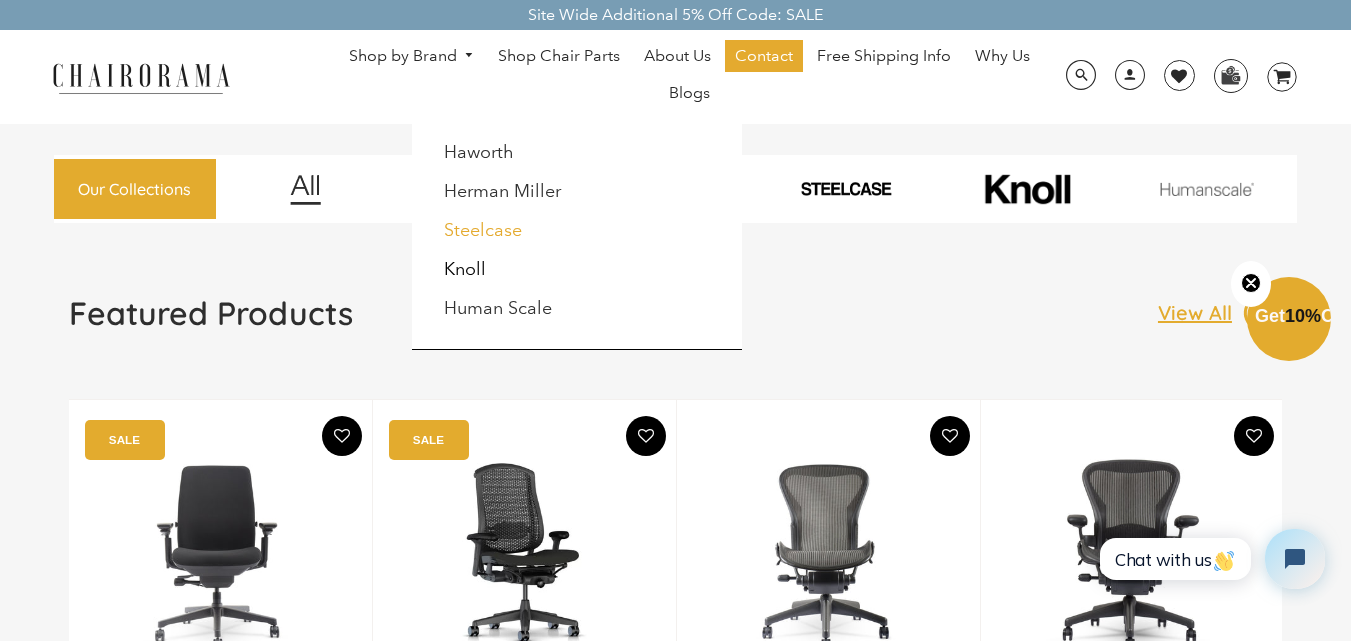 click on "Steelcase" at bounding box center (483, 230) 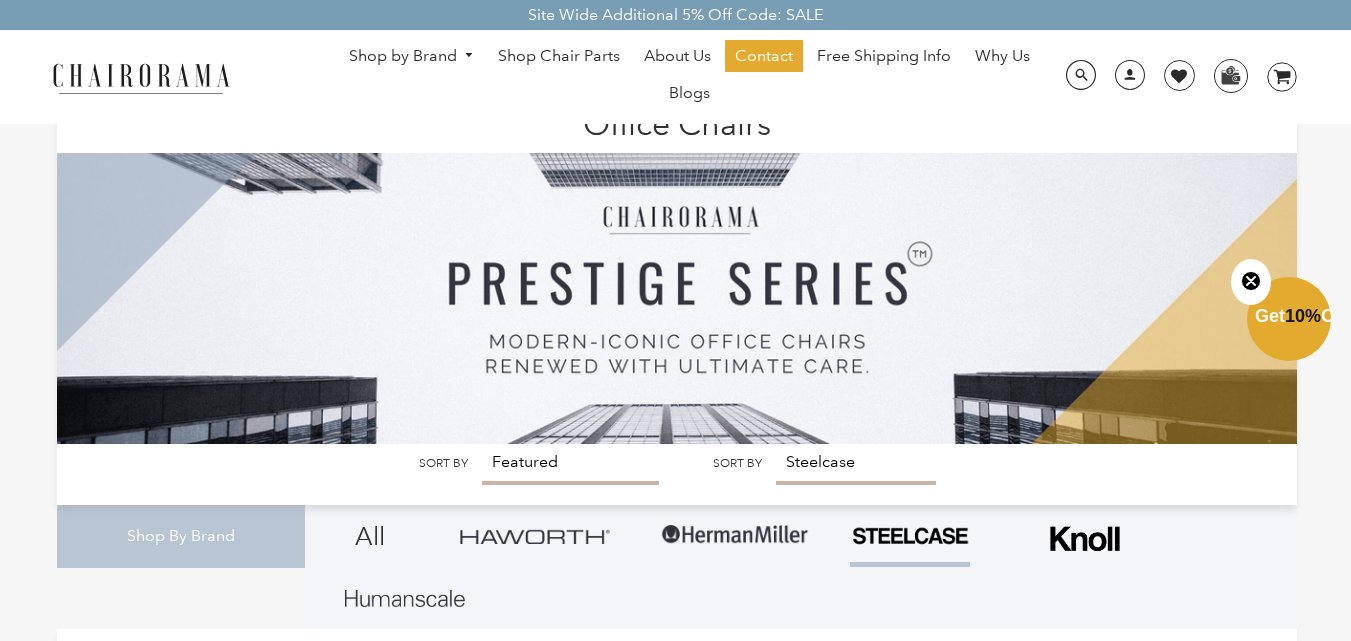 scroll, scrollTop: 0, scrollLeft: 0, axis: both 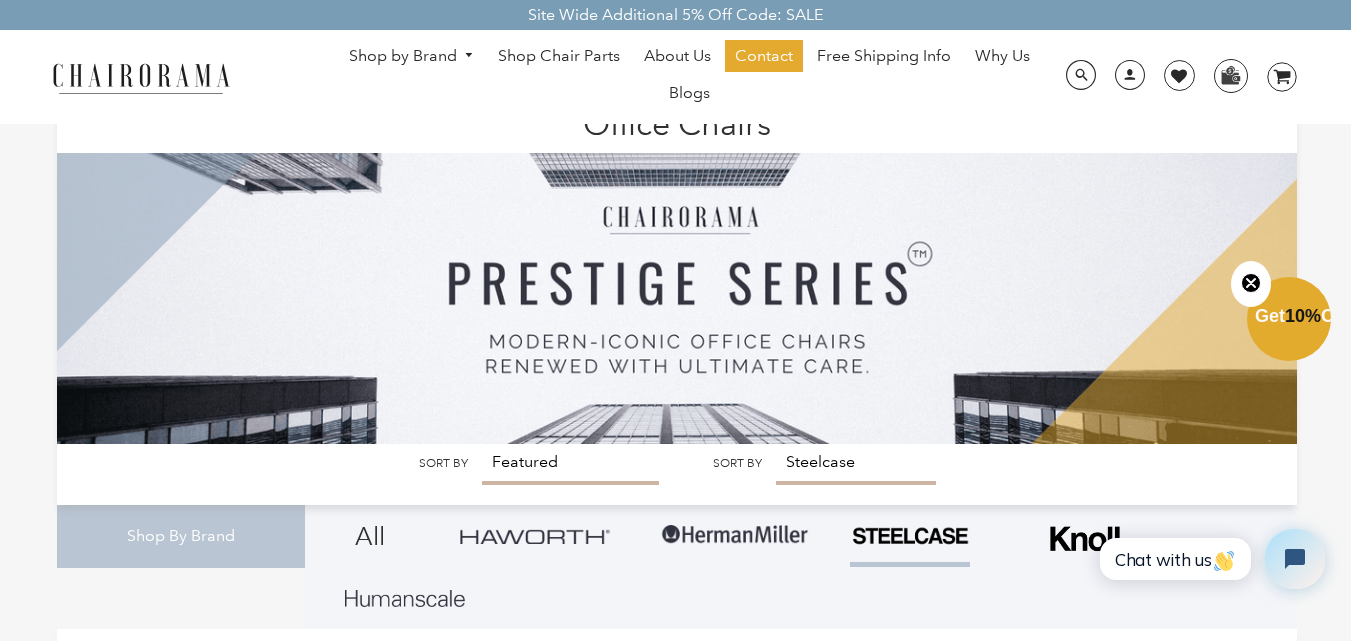 click on "Shop by Brand" at bounding box center (412, 56) 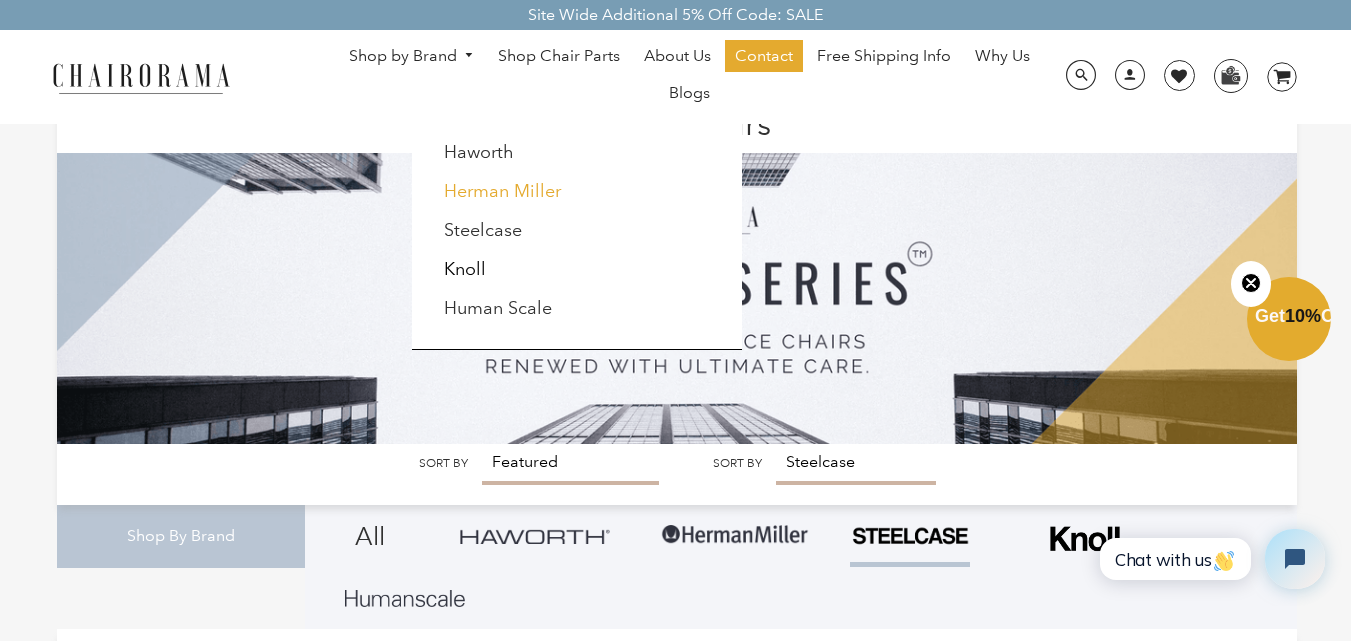 click on "Herman Miller" at bounding box center (502, 191) 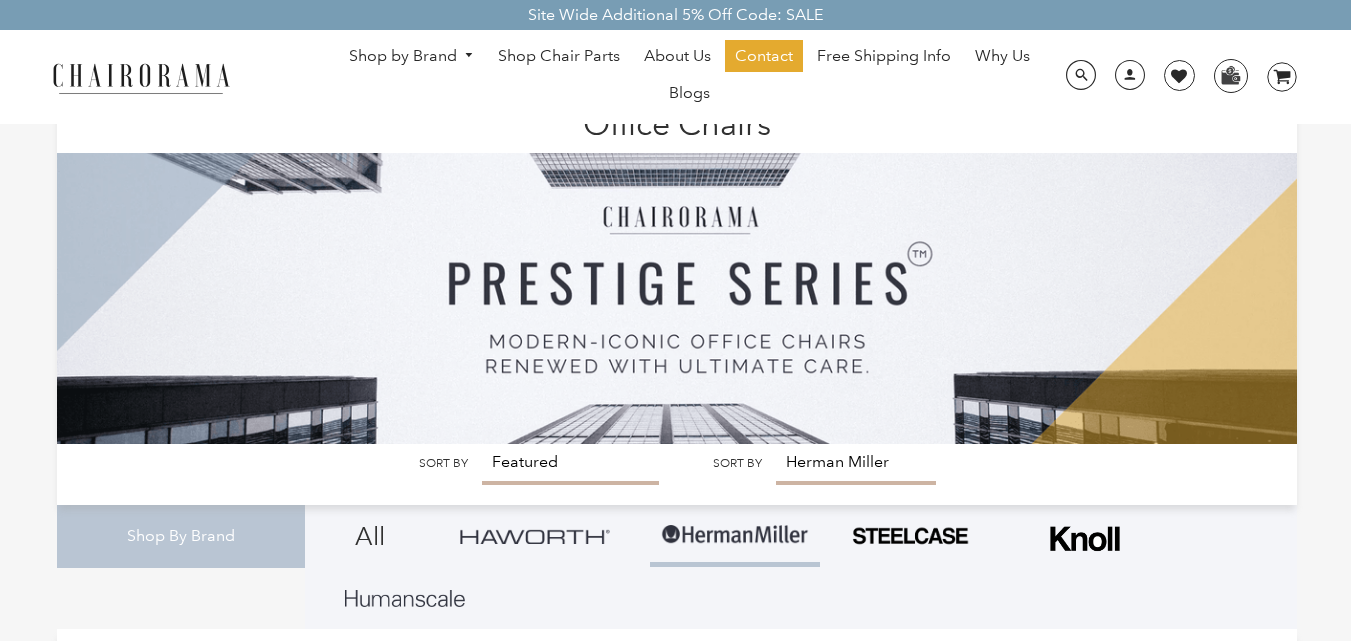 scroll, scrollTop: 0, scrollLeft: 0, axis: both 